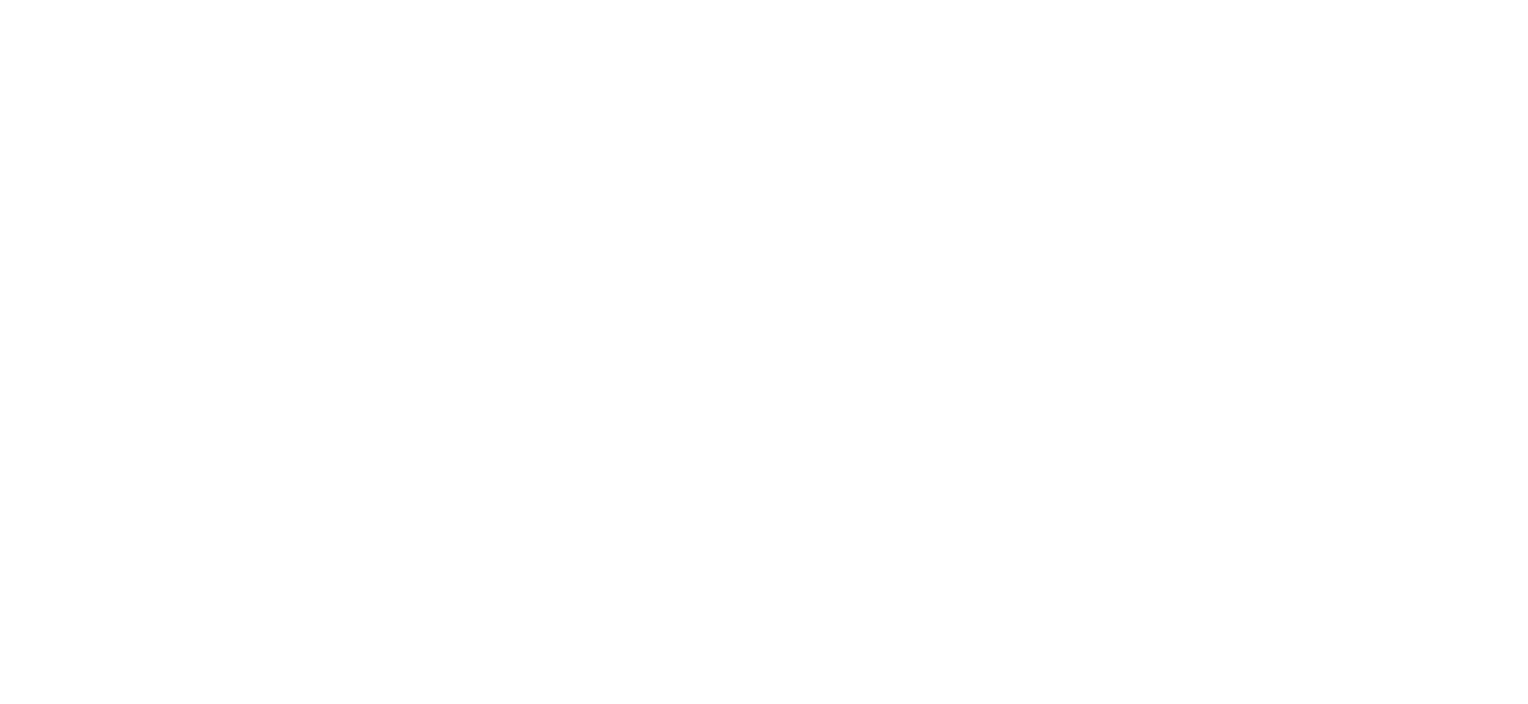 scroll, scrollTop: 0, scrollLeft: 0, axis: both 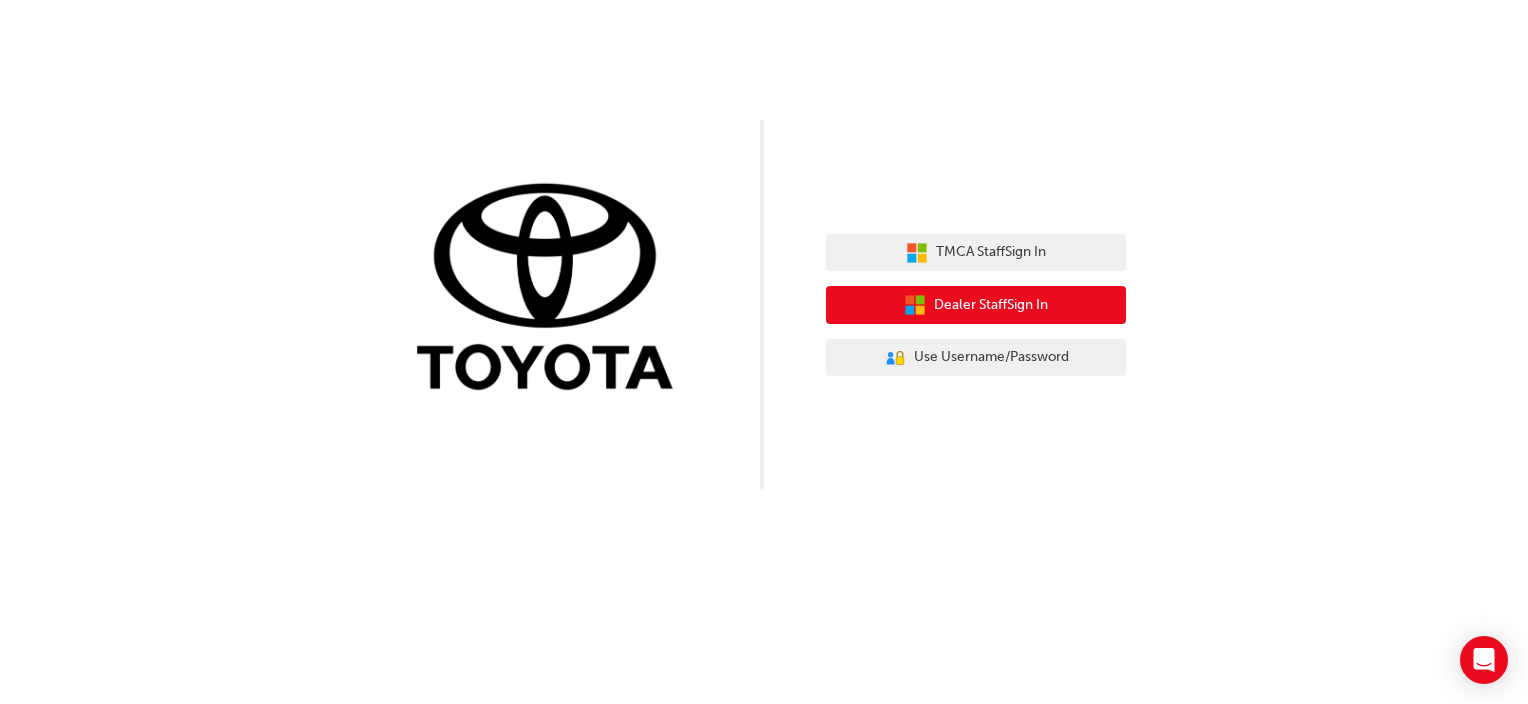 click on "Dealer Staff  Sign In" at bounding box center [976, 305] 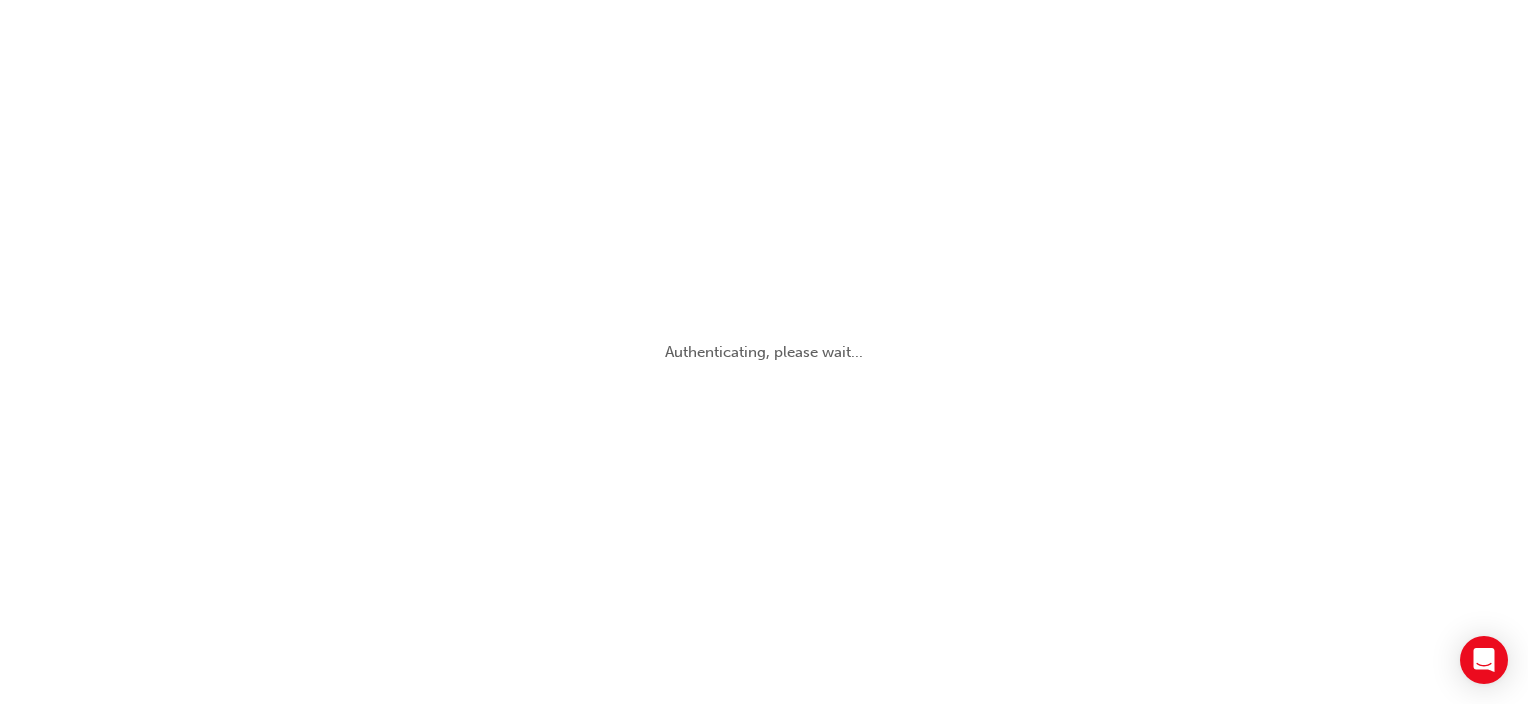 scroll, scrollTop: 0, scrollLeft: 0, axis: both 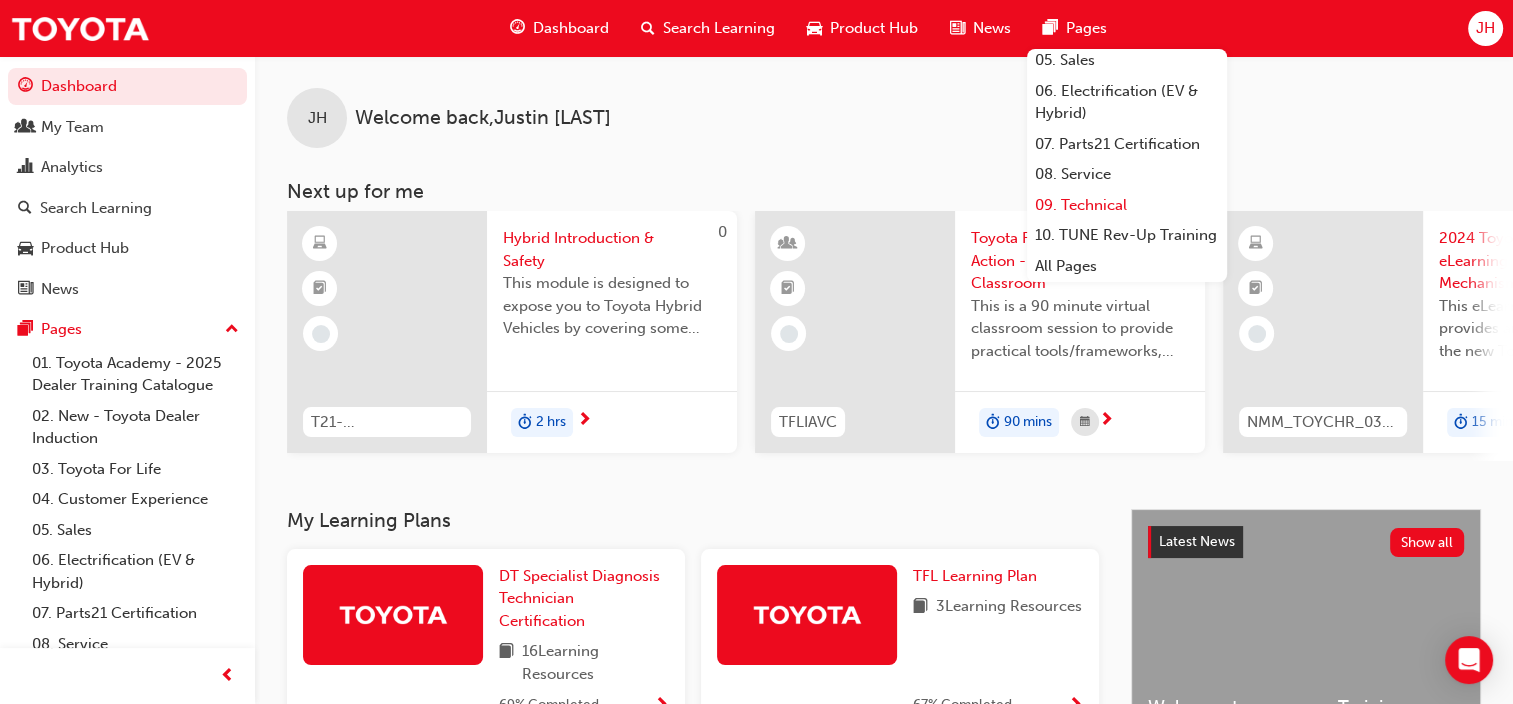 click on "09. Technical" at bounding box center (1127, 205) 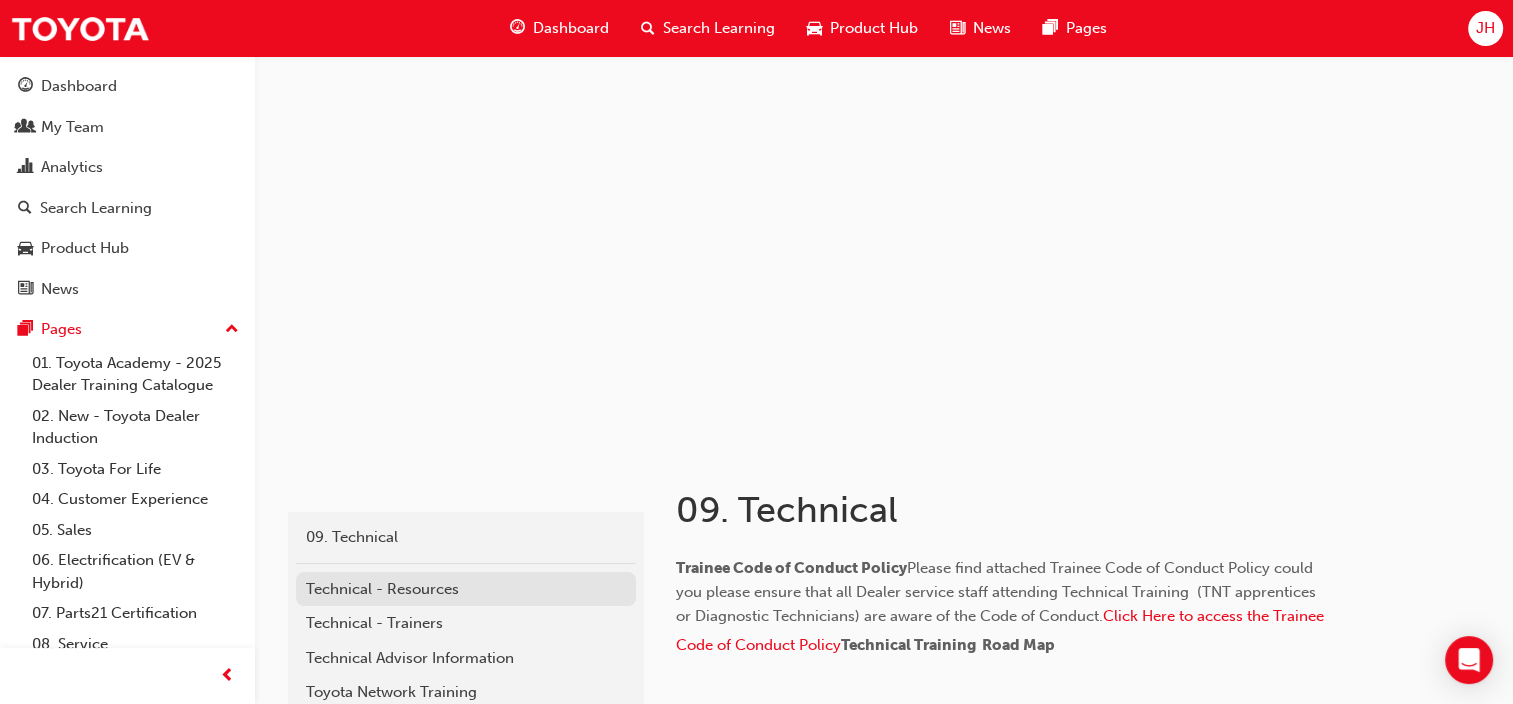 scroll, scrollTop: 0, scrollLeft: 0, axis: both 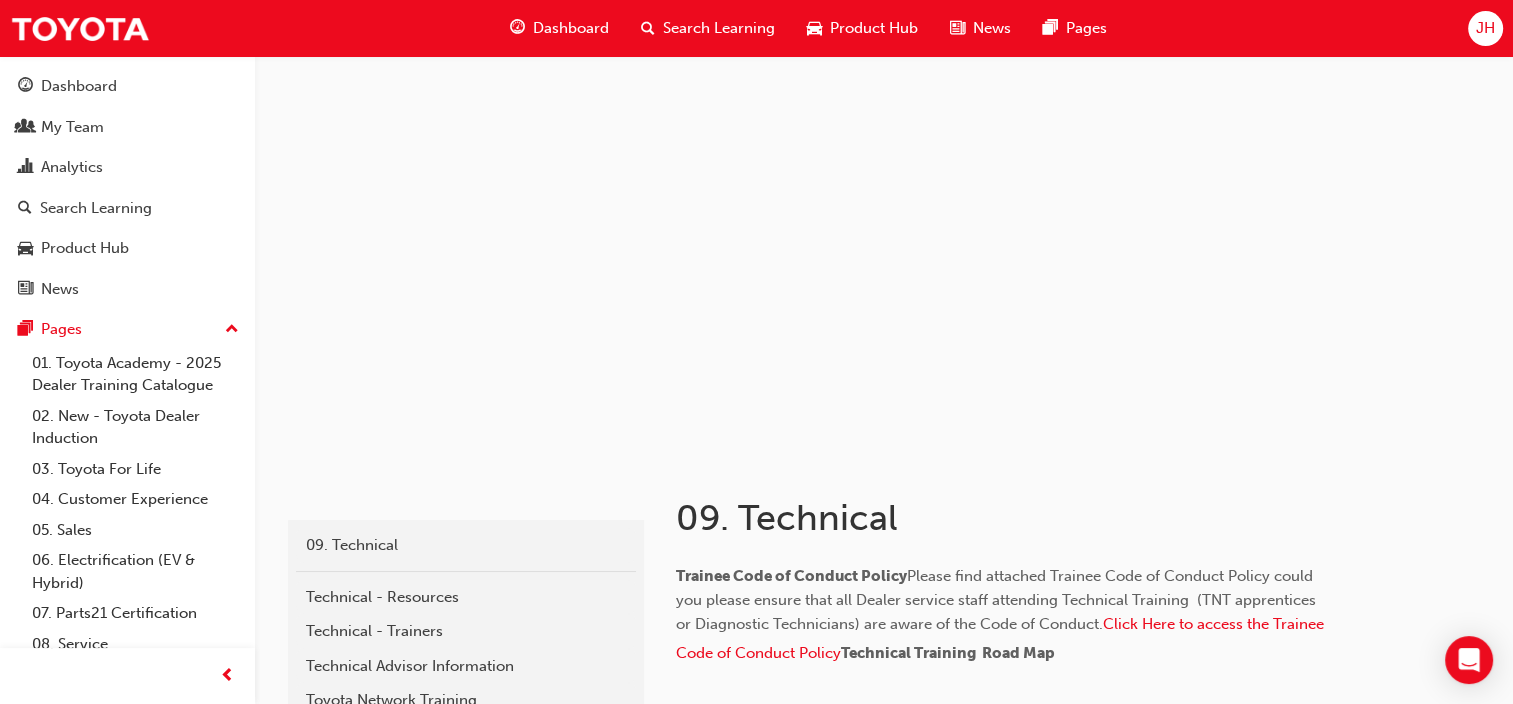 click on "JH" at bounding box center (1485, 28) 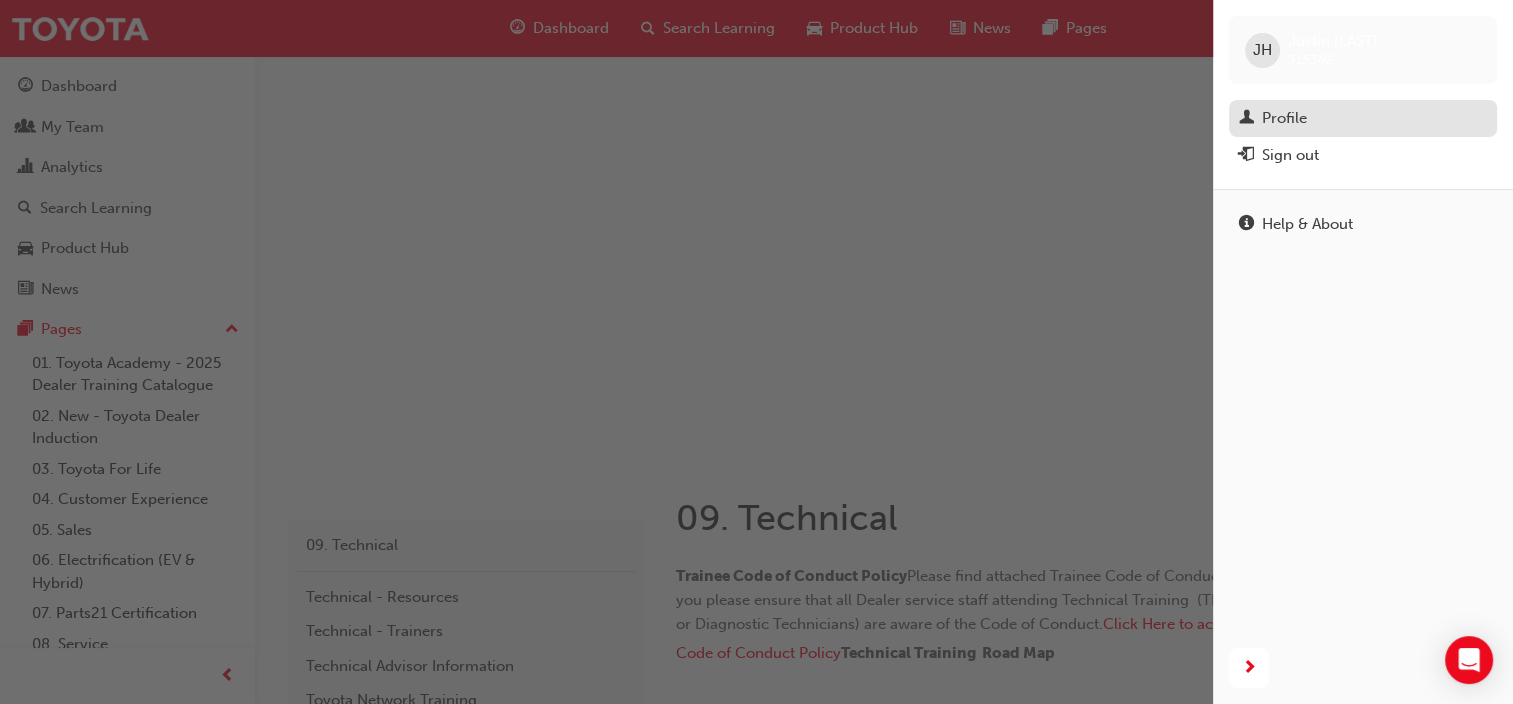 click on "Profile" at bounding box center (1284, 118) 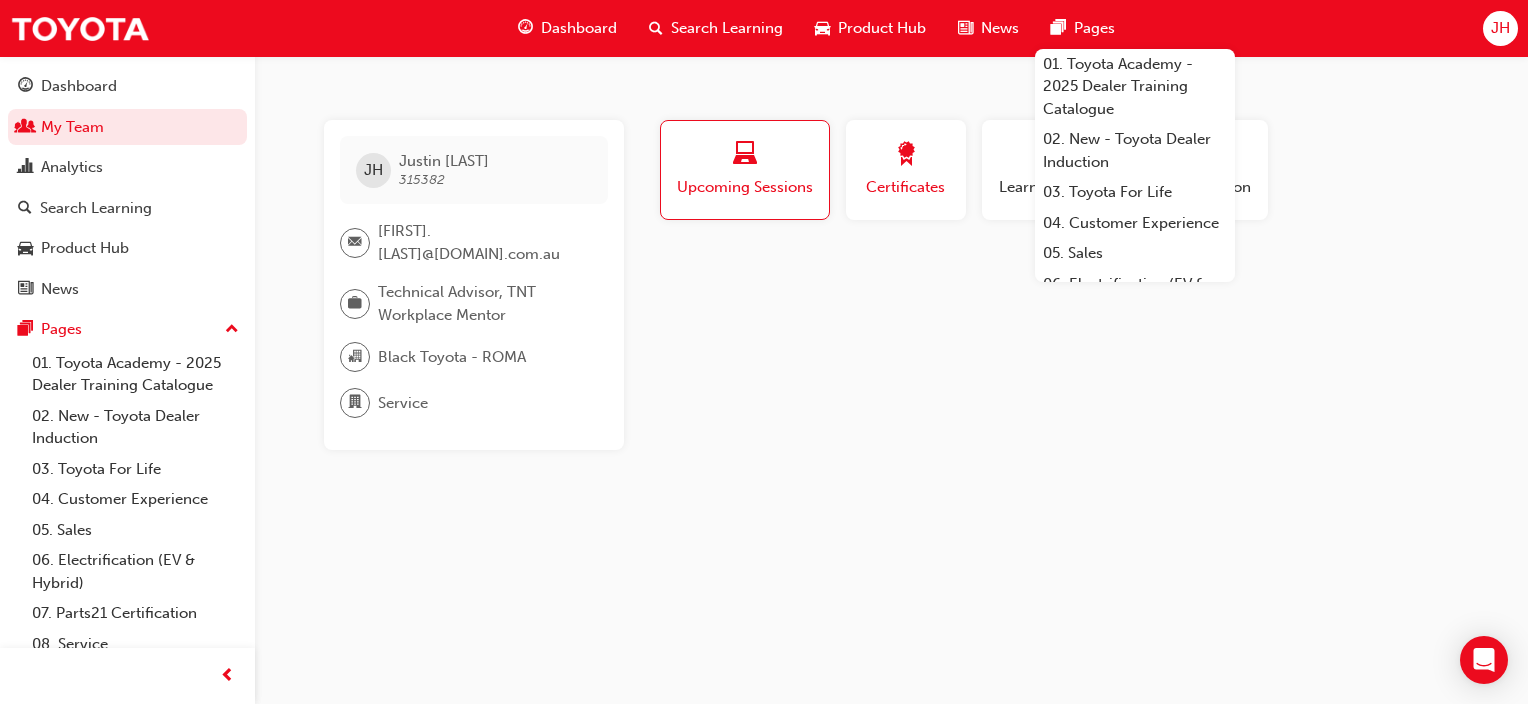 click on "Certificates" at bounding box center [906, 187] 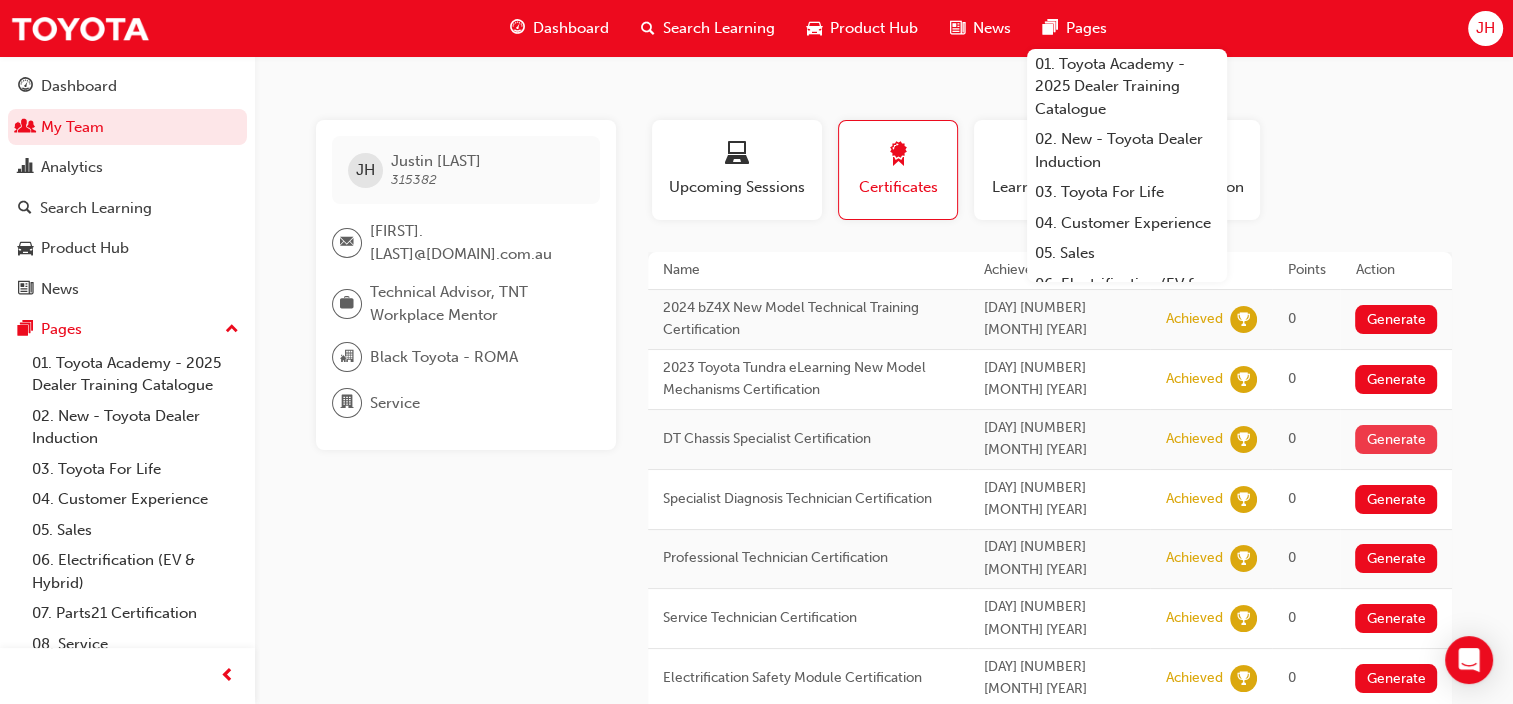 click on "Generate" at bounding box center (1396, 439) 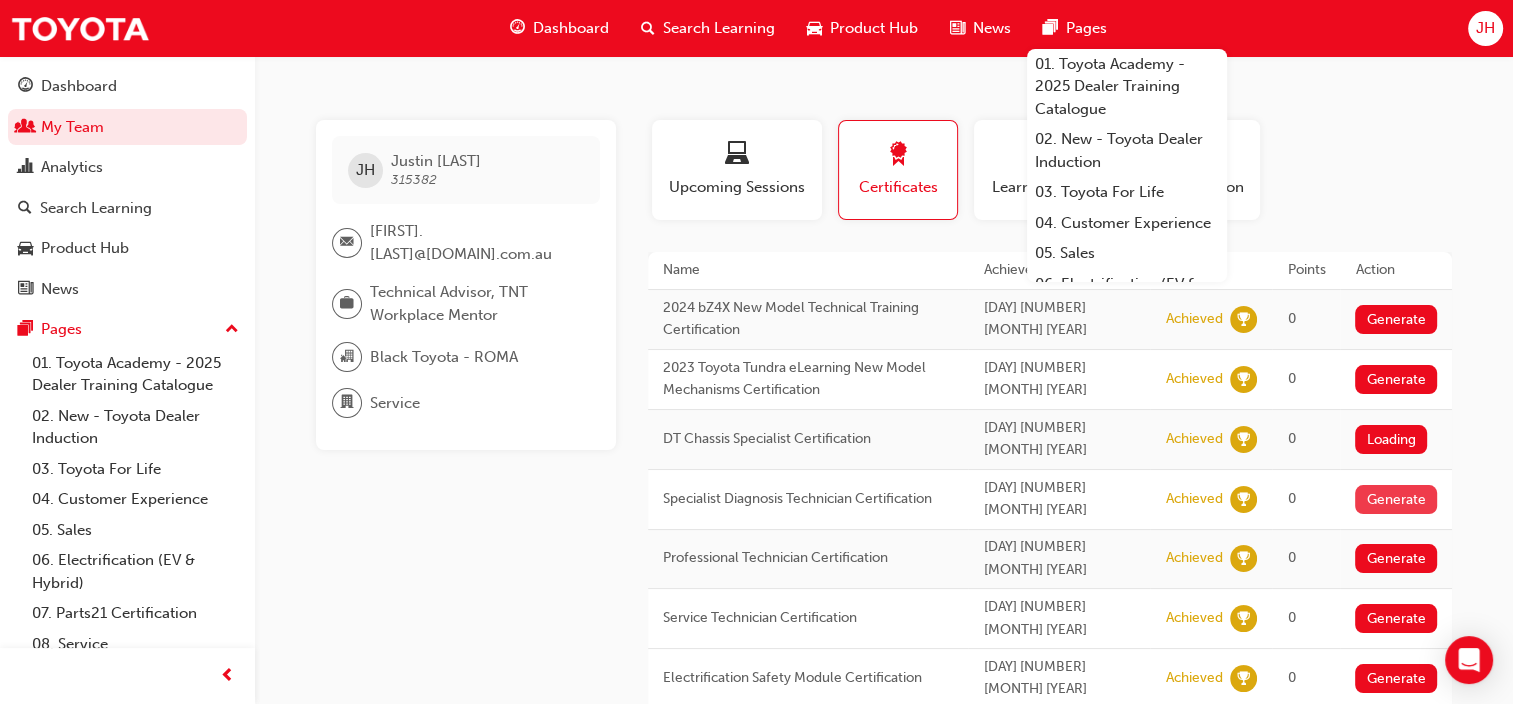 click on "Generate" at bounding box center (1396, 499) 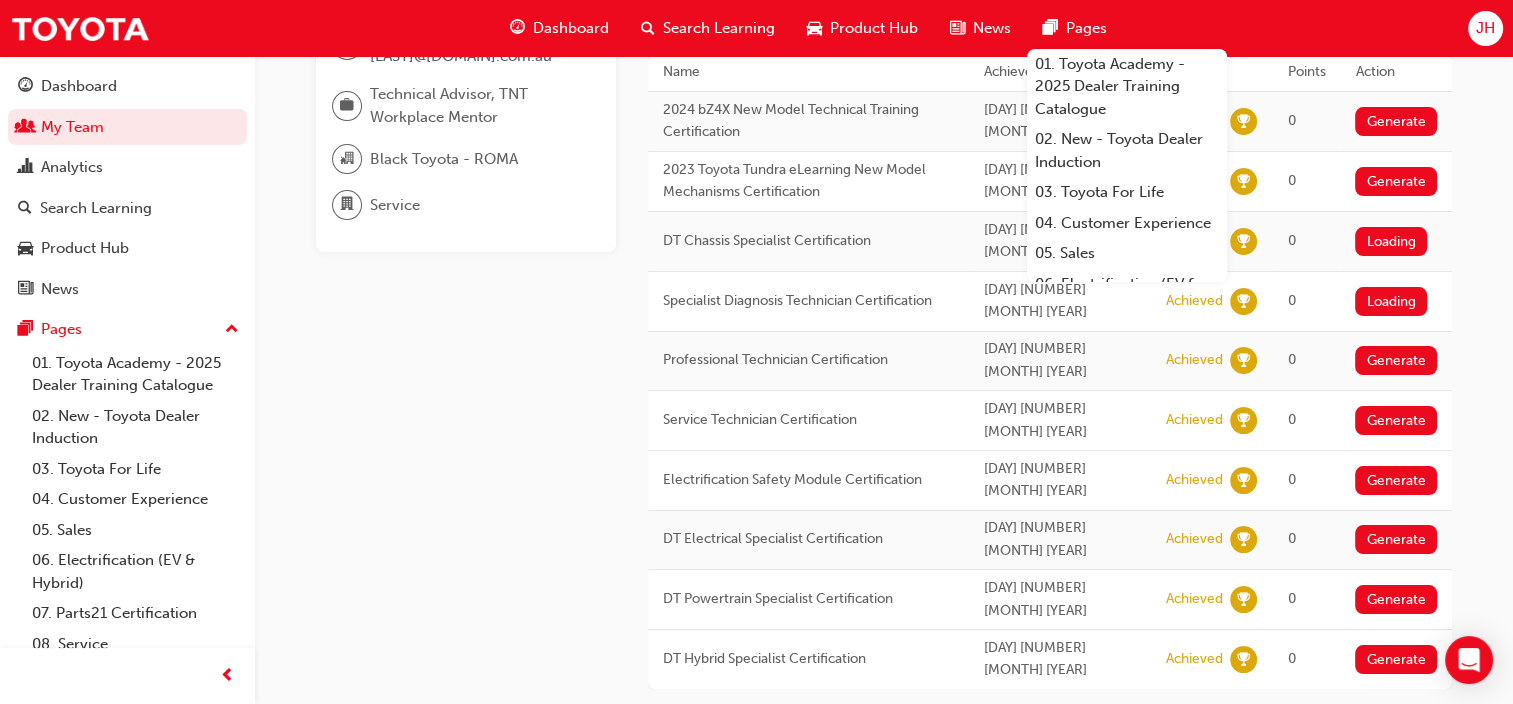 scroll, scrollTop: 200, scrollLeft: 0, axis: vertical 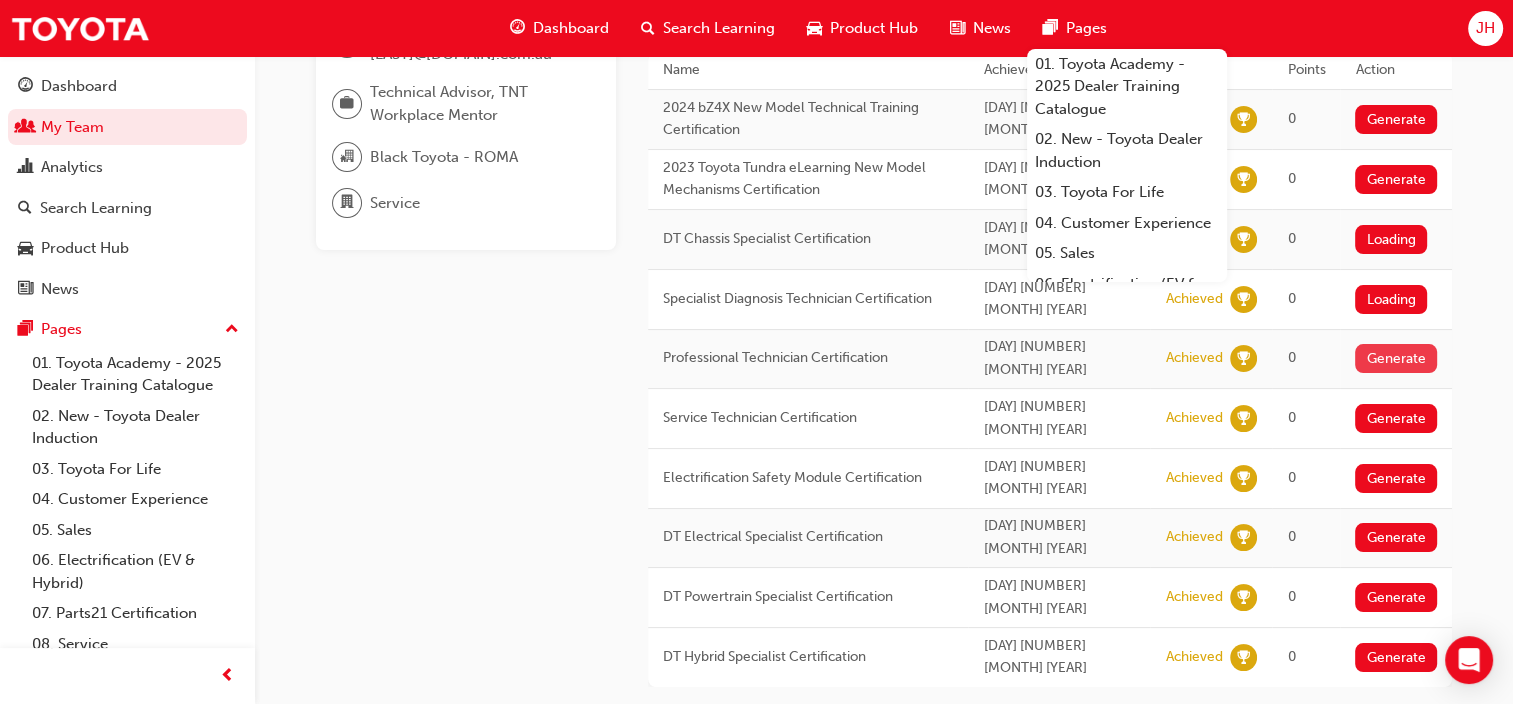 click on "Generate" at bounding box center (1396, 358) 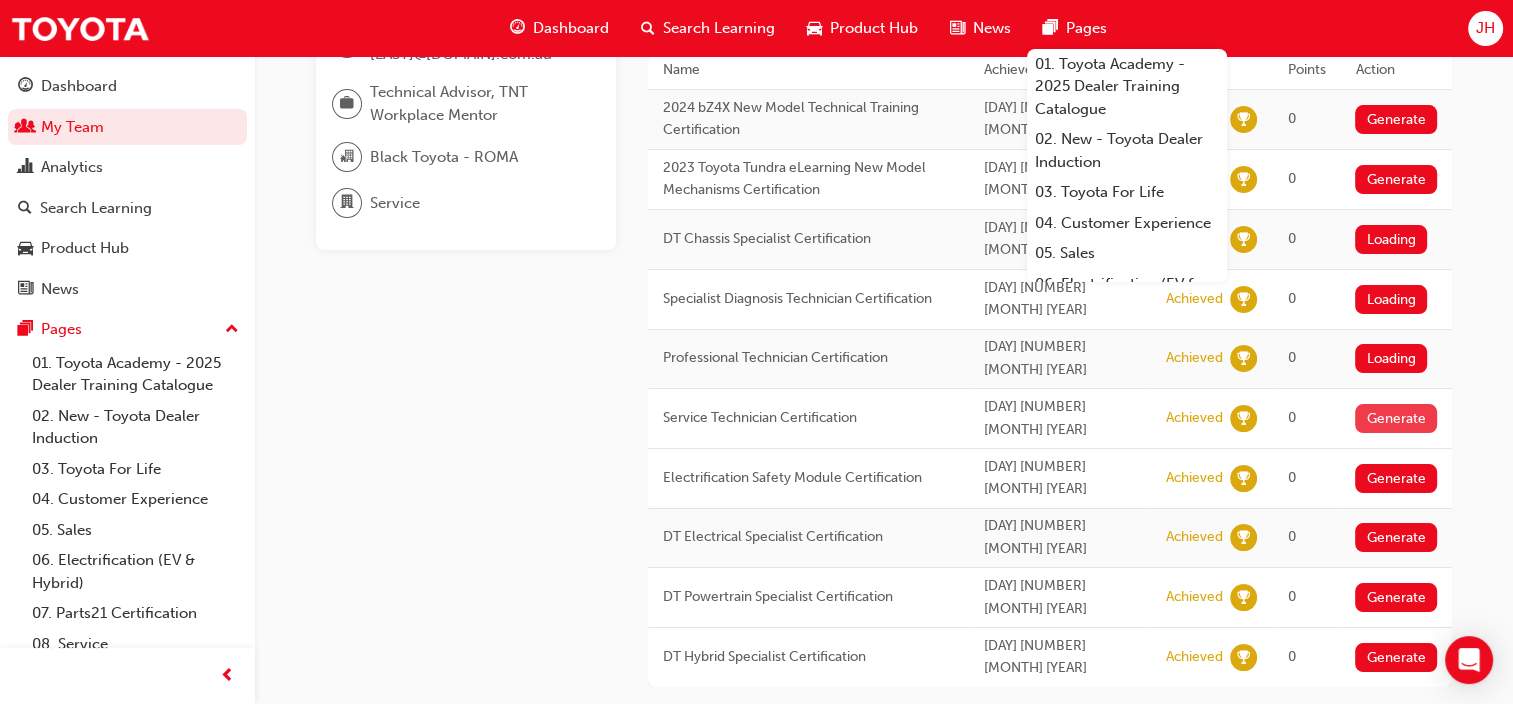 click on "Generate" at bounding box center [1396, 418] 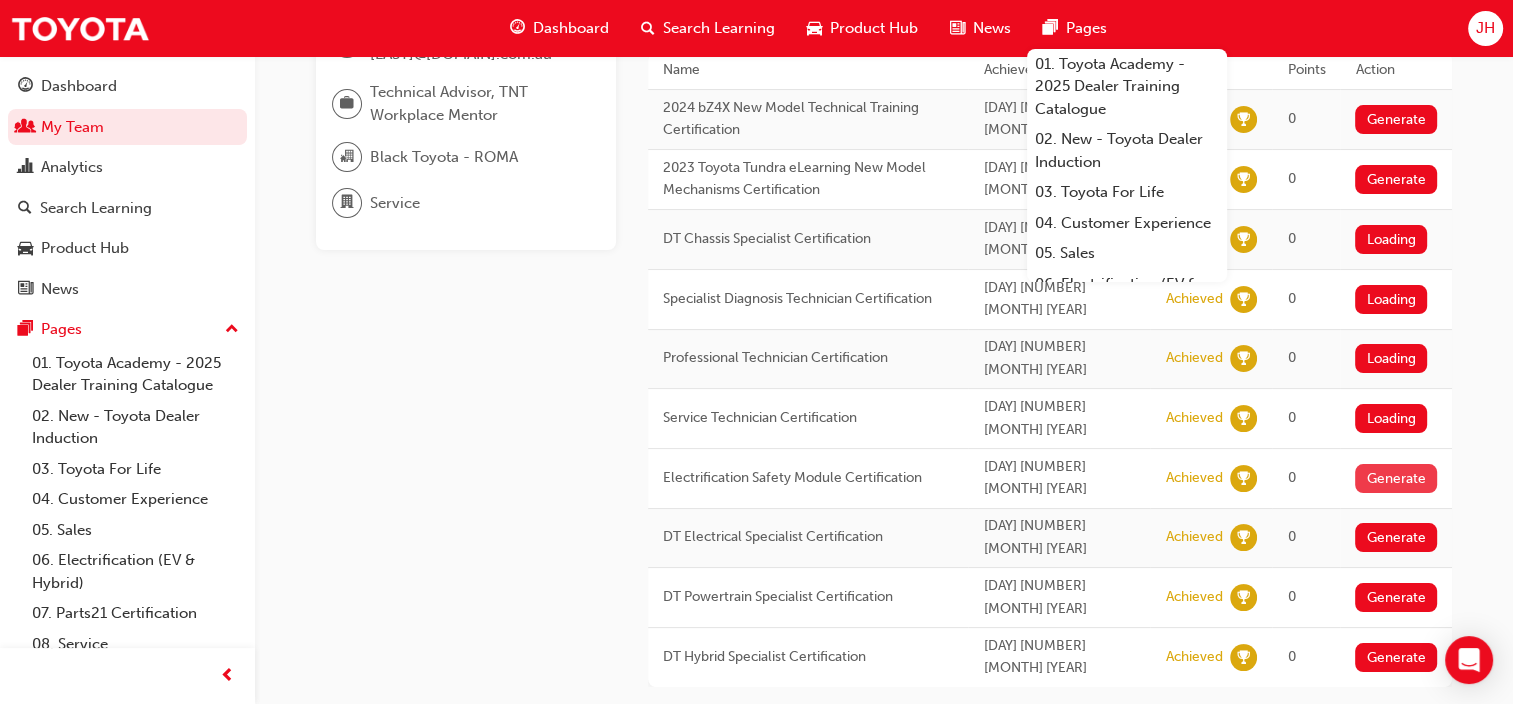 click on "Generate" at bounding box center (1396, 478) 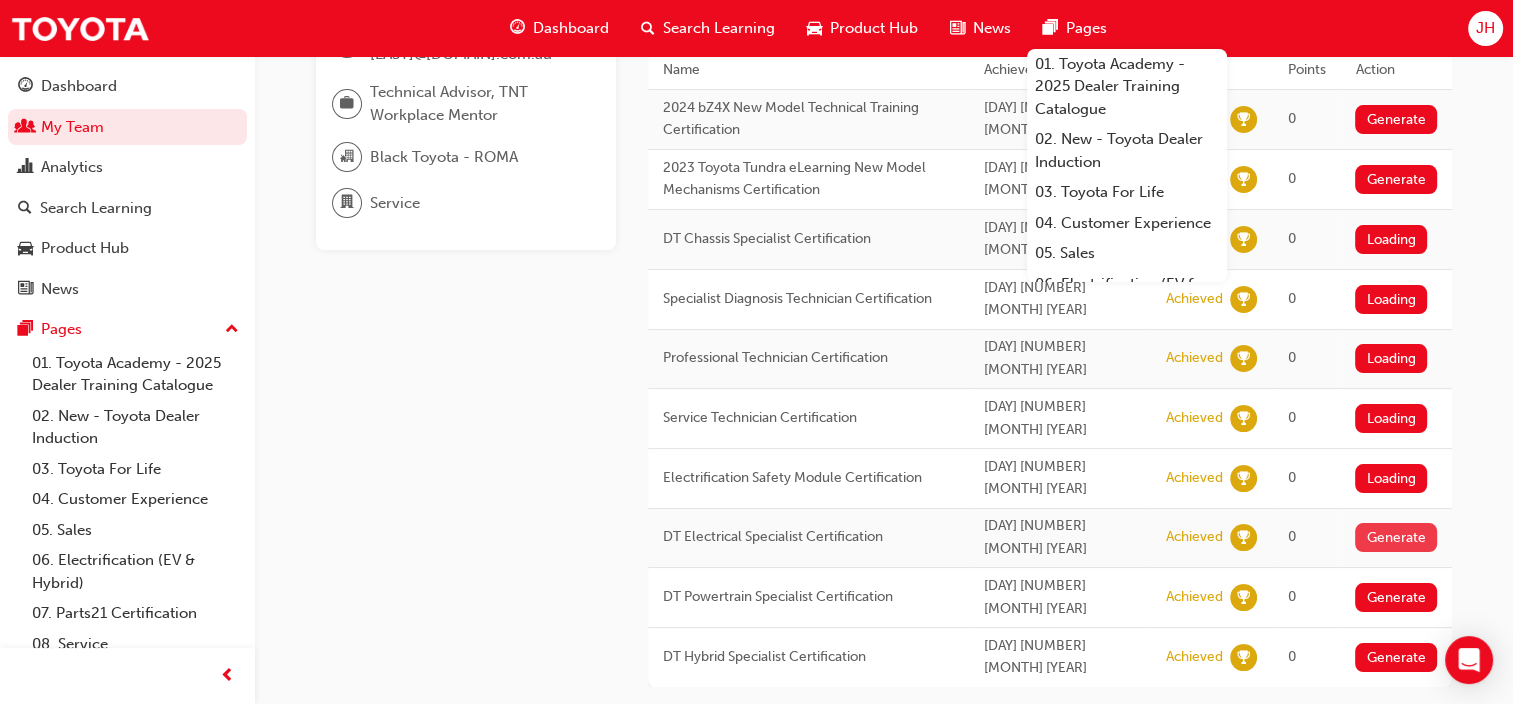 click on "Generate" at bounding box center [1396, 537] 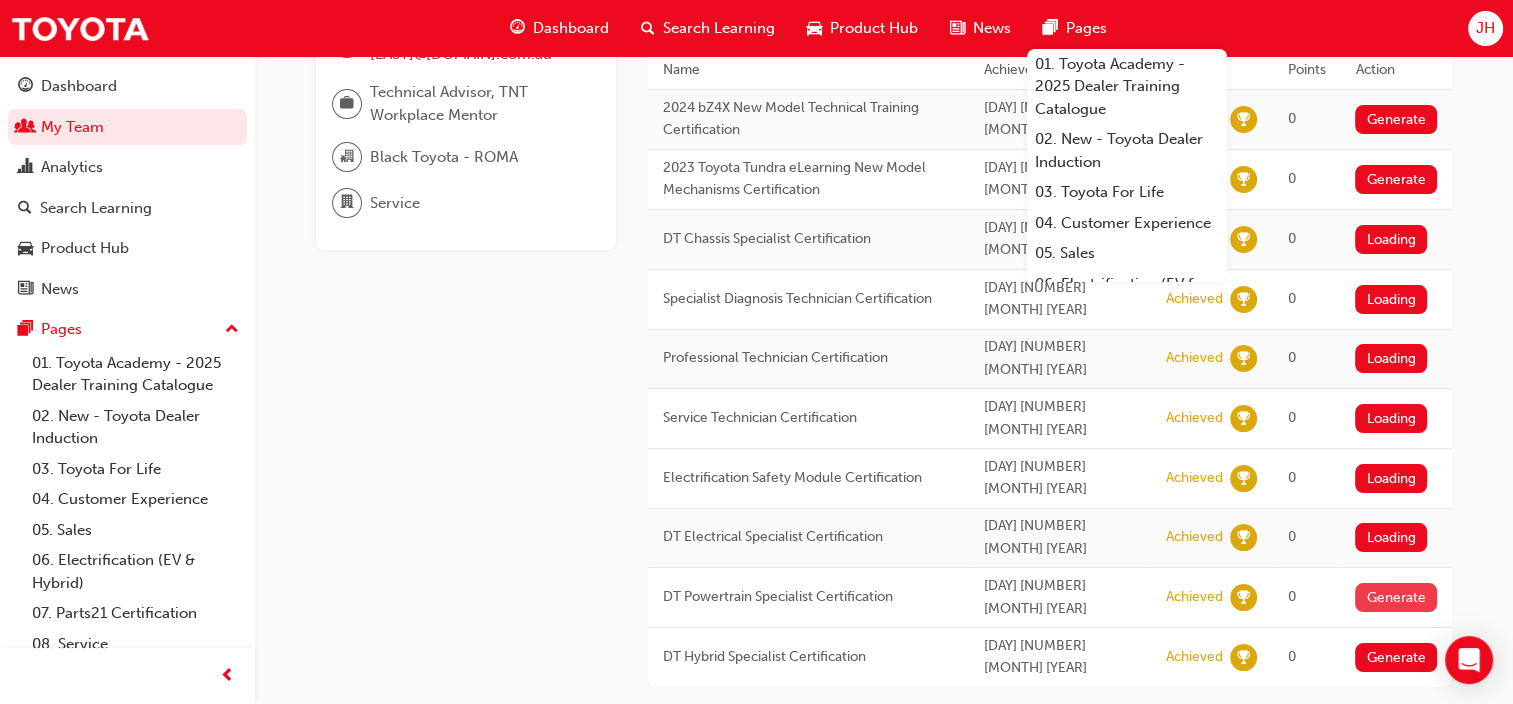 click on "Generate" at bounding box center (1396, 597) 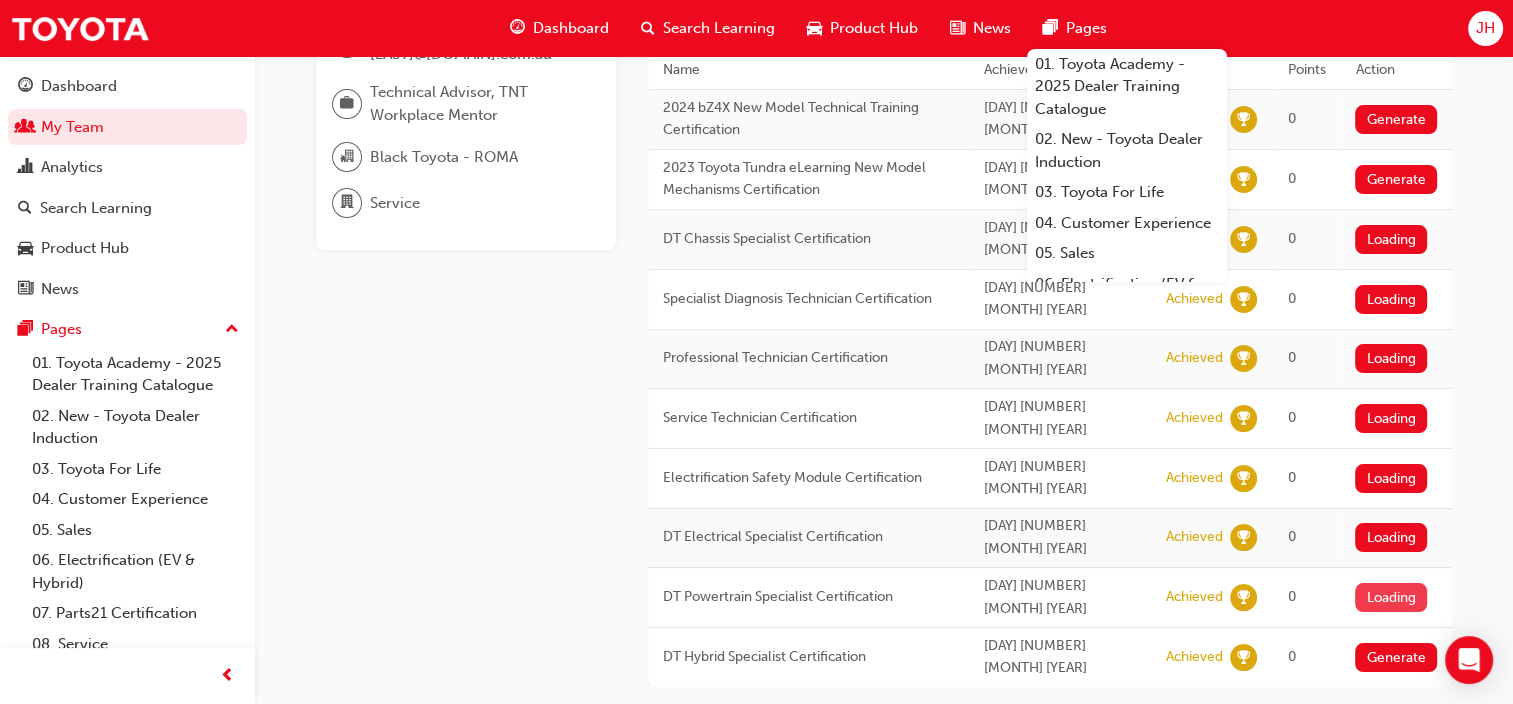 scroll, scrollTop: 213, scrollLeft: 0, axis: vertical 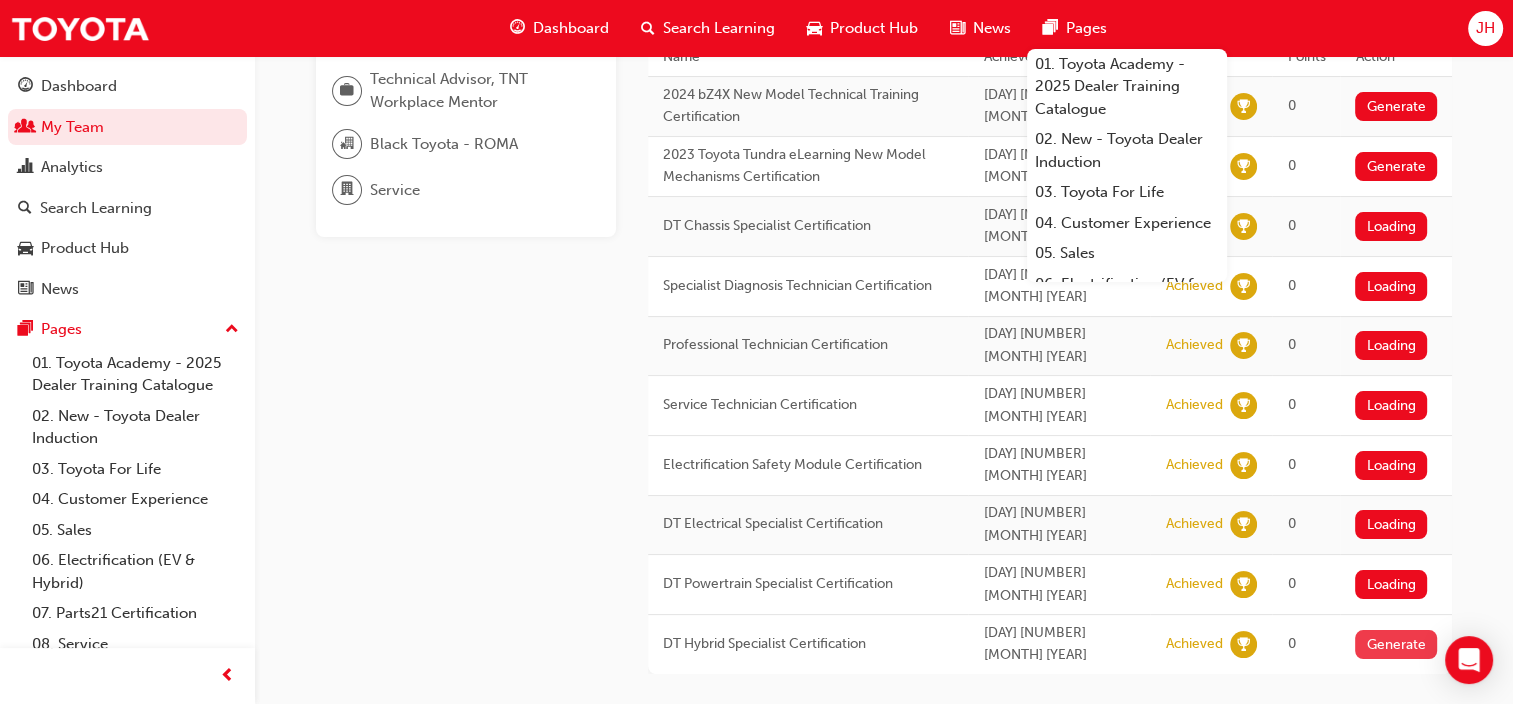 click on "Generate" at bounding box center [1396, 644] 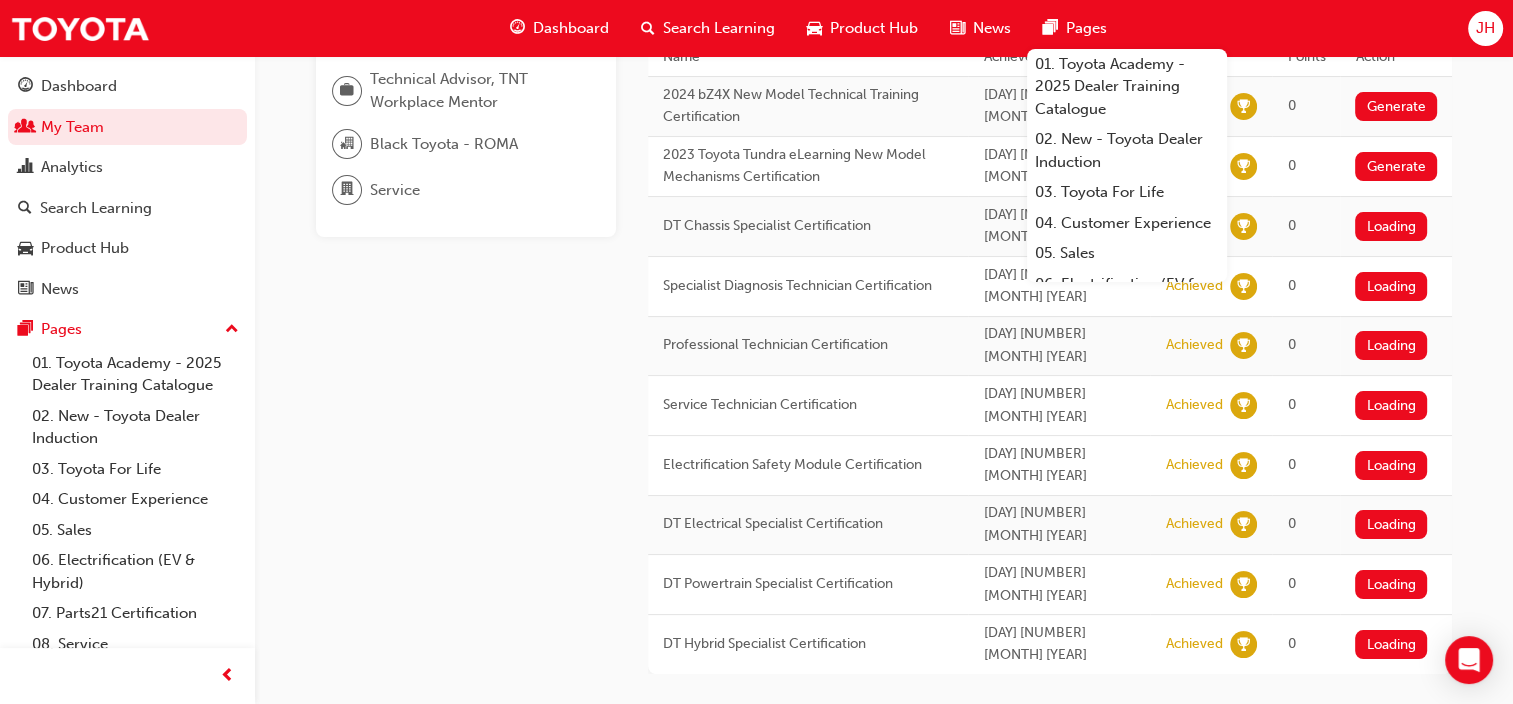 click on "[FIRST] [LAST] - [NUMBER] [FIRST].[LAST]@[DOMAIN].com.au [JOB_TITLE], [COMPANY] [COMPANY] - [LOCATION] [JOB_TITLE] This user has been inactive since about [HOURS] hours ago and doesn't currently have access to the platform" at bounding box center [482, 290] 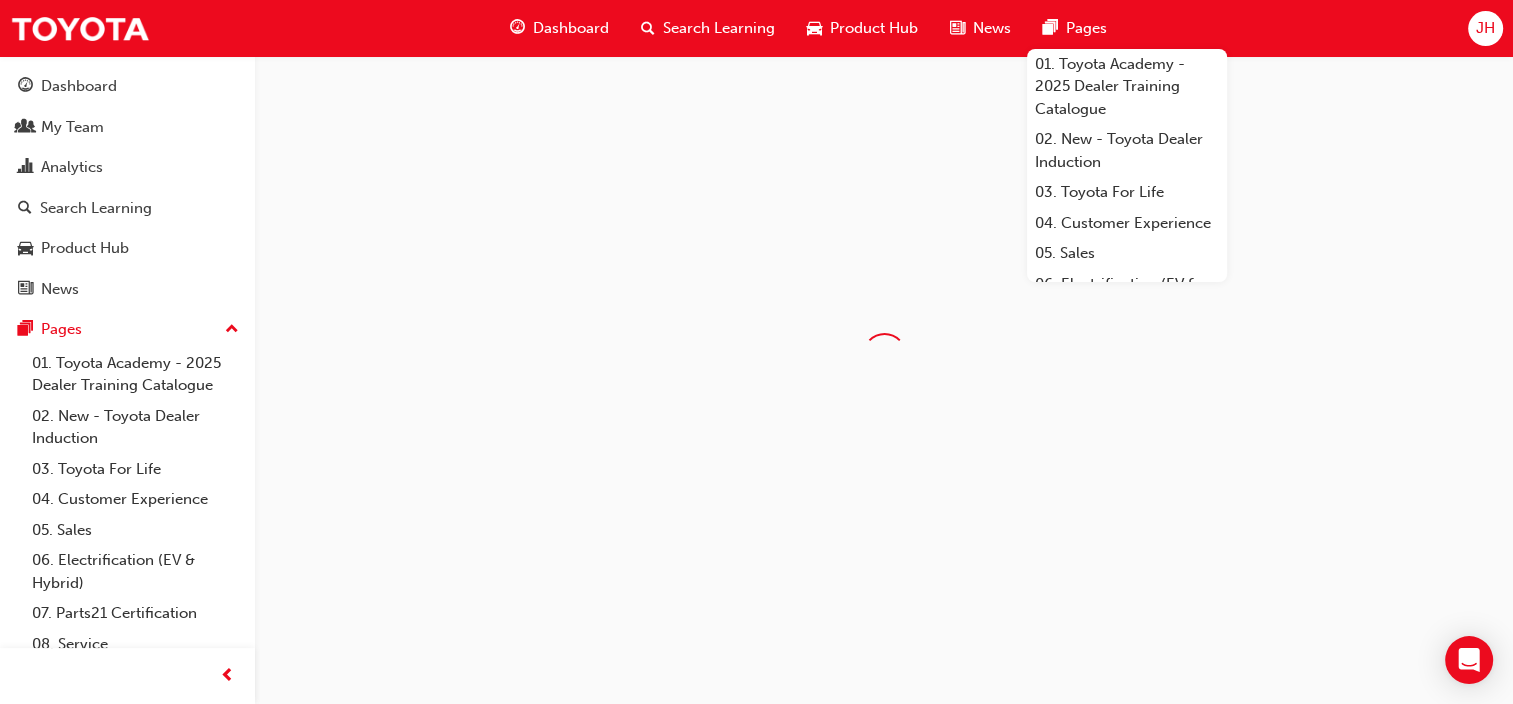 scroll, scrollTop: 0, scrollLeft: 0, axis: both 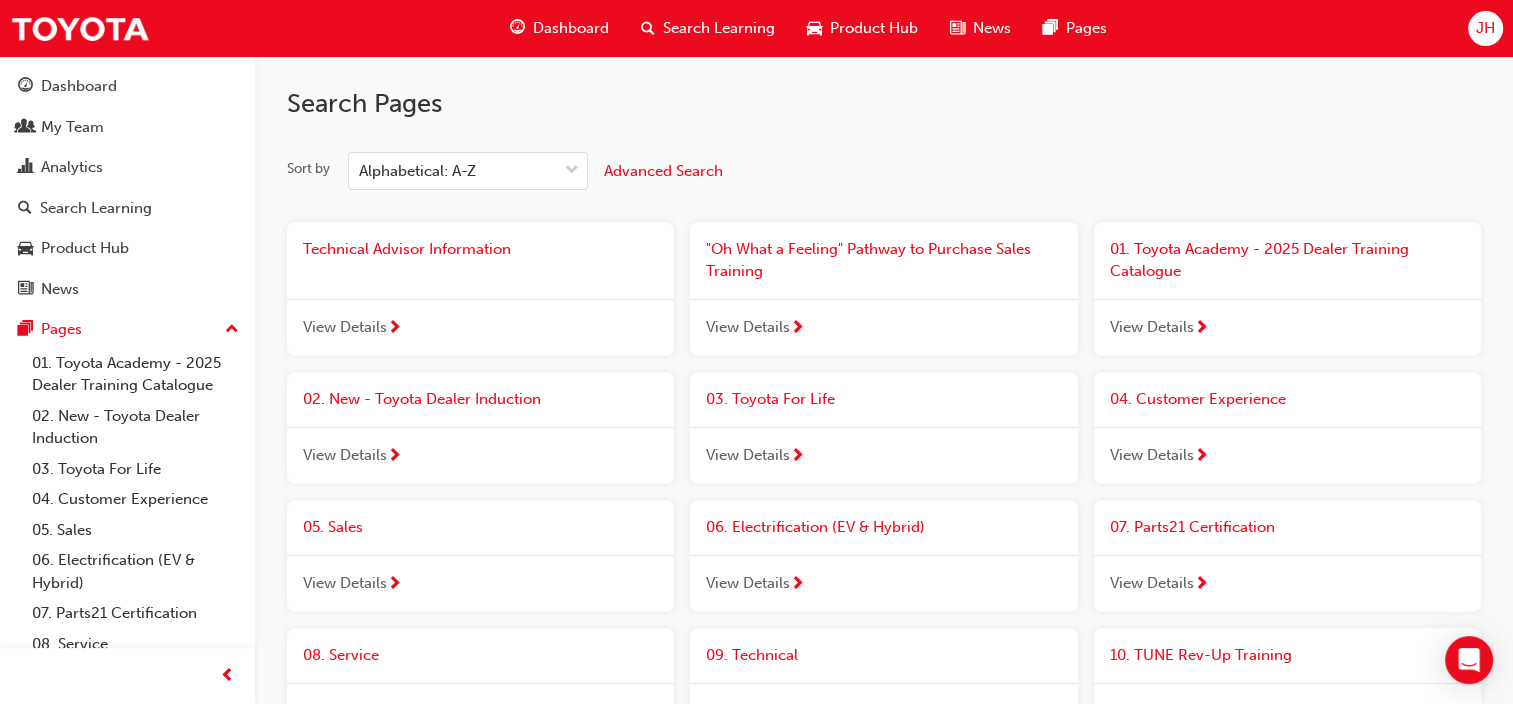 click on "Dashboard Search Learning Product Hub News Pages JH" at bounding box center (756, 28) 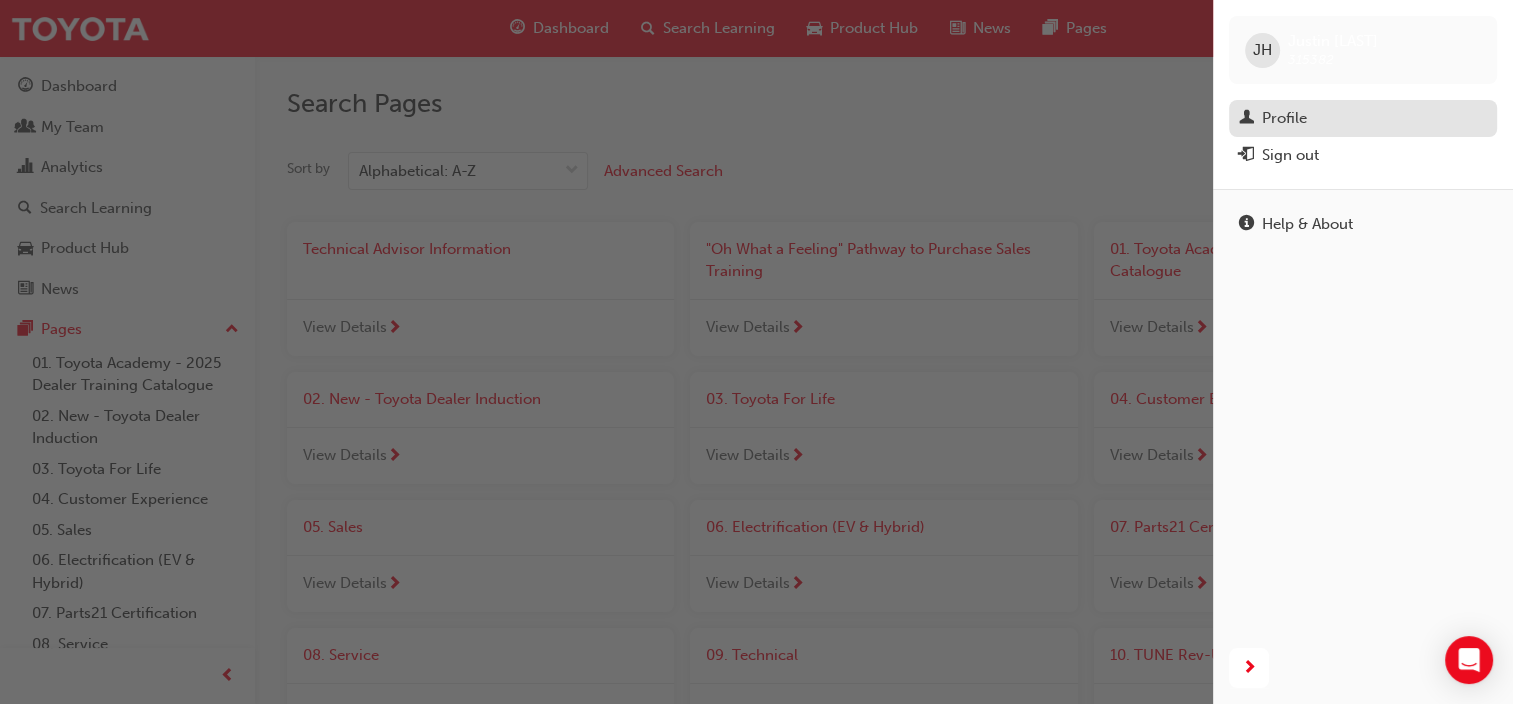 click on "Profile" at bounding box center [1284, 118] 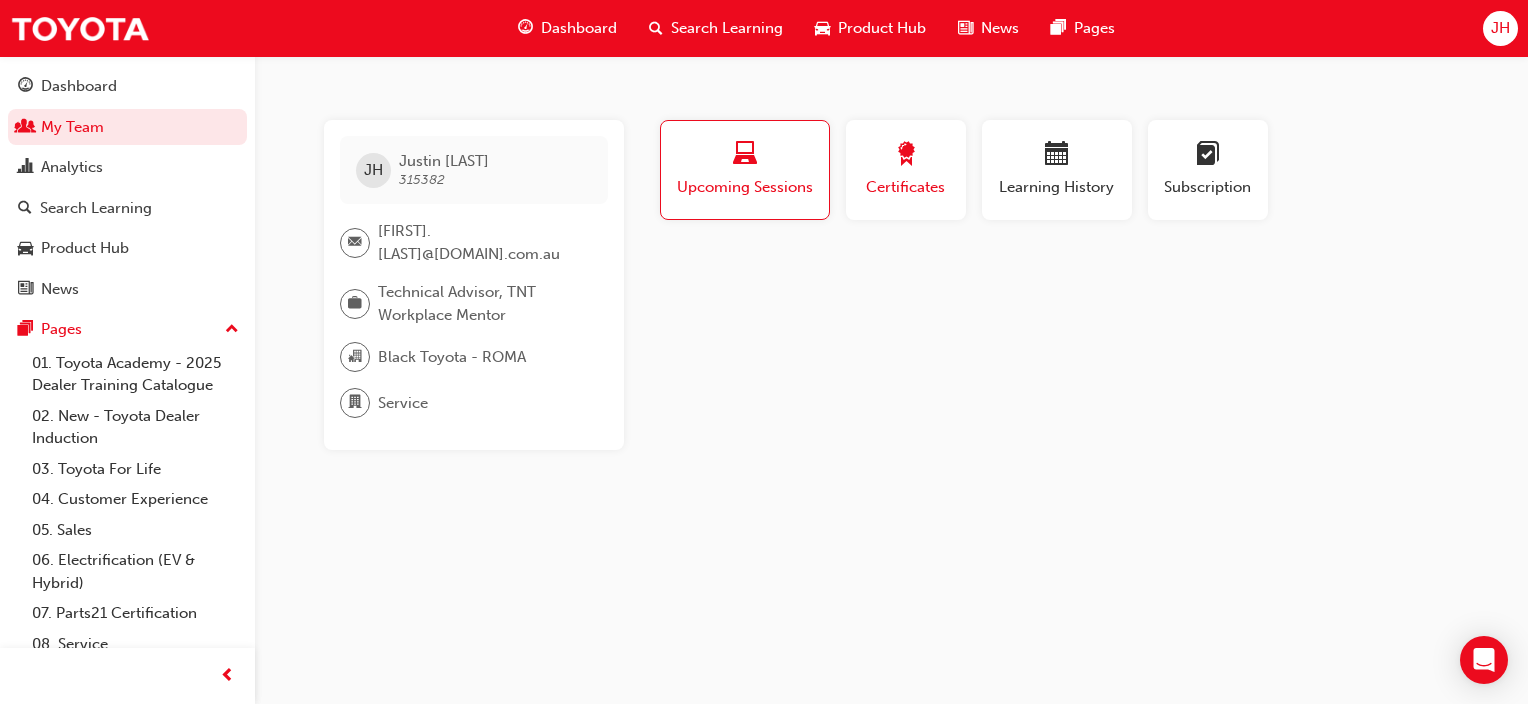click on "Certificates" at bounding box center (906, 187) 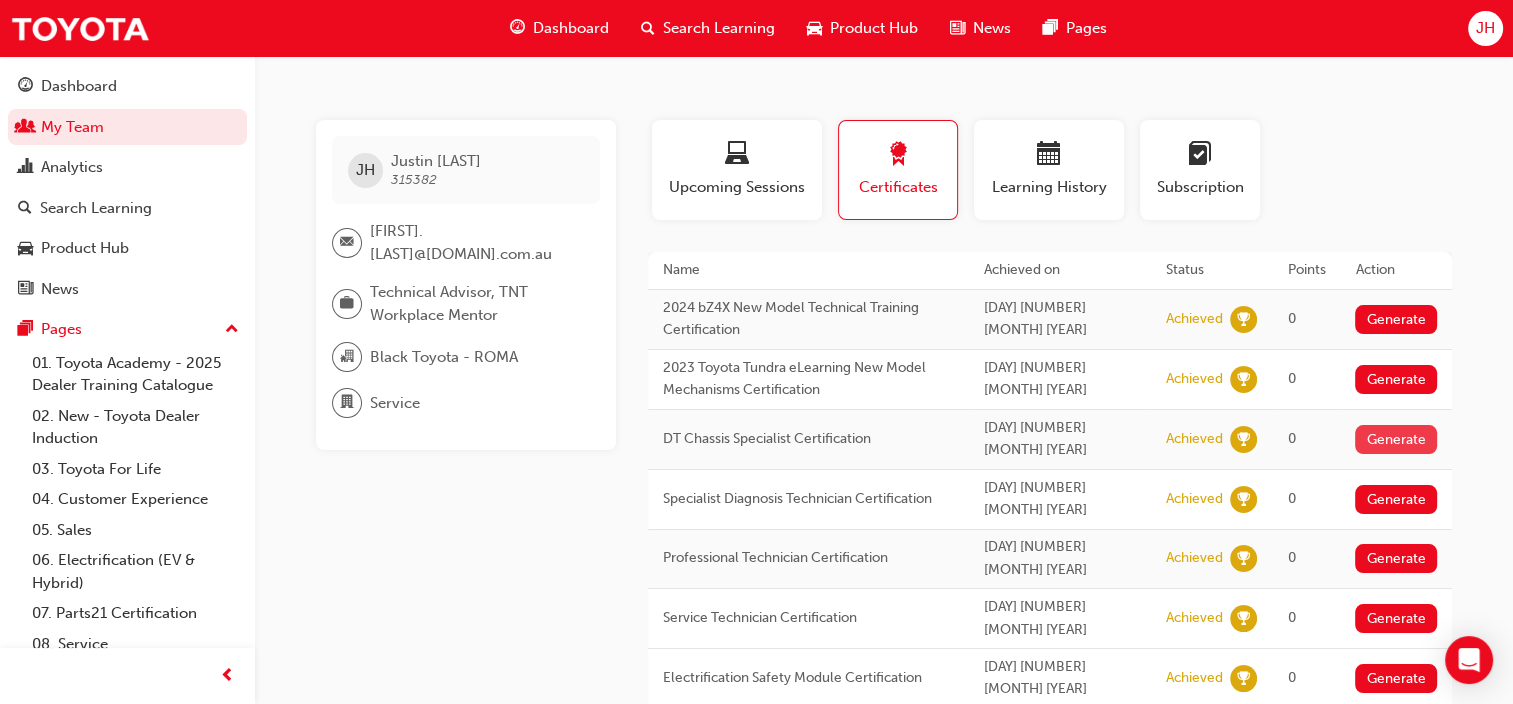 click on "Generate" at bounding box center [1396, 439] 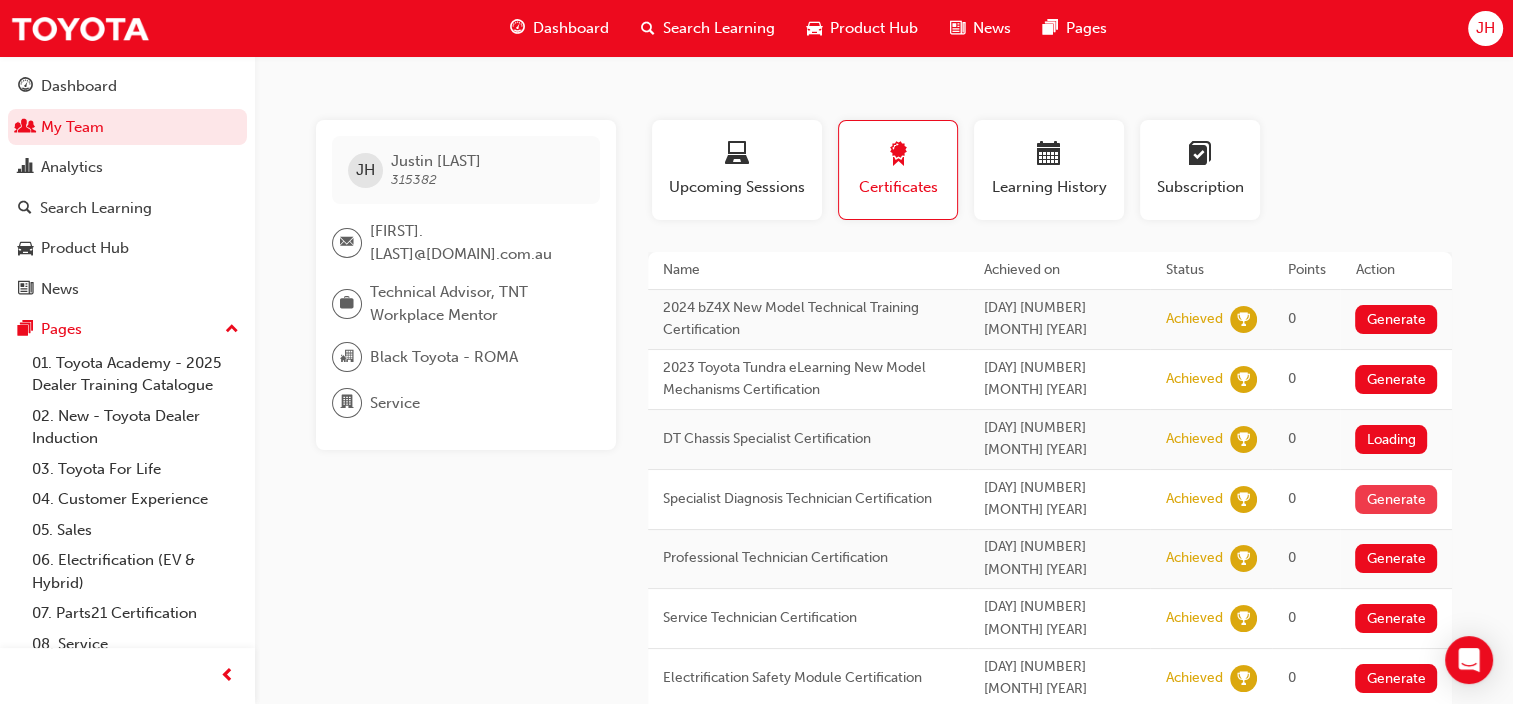click on "Generate" at bounding box center (1396, 499) 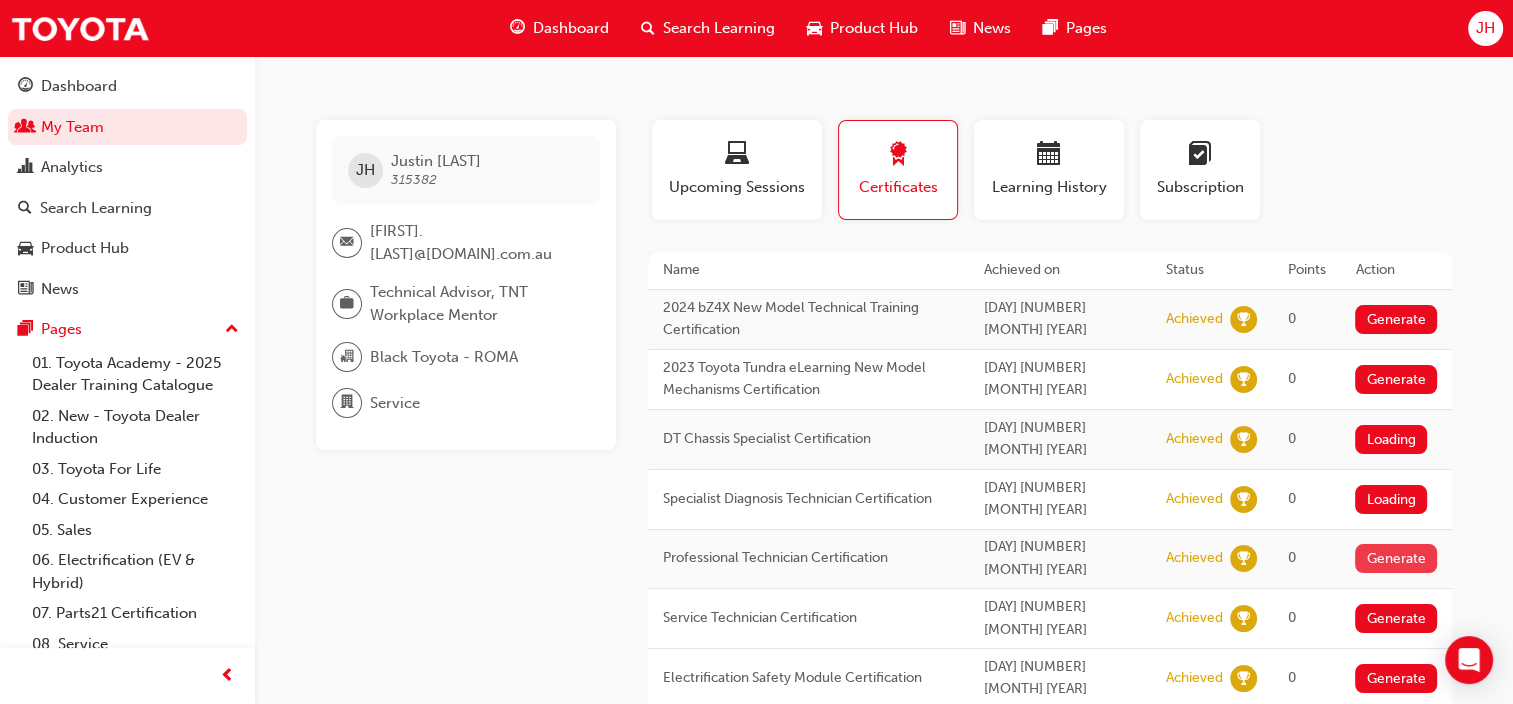 click on "Generate" at bounding box center (1396, 558) 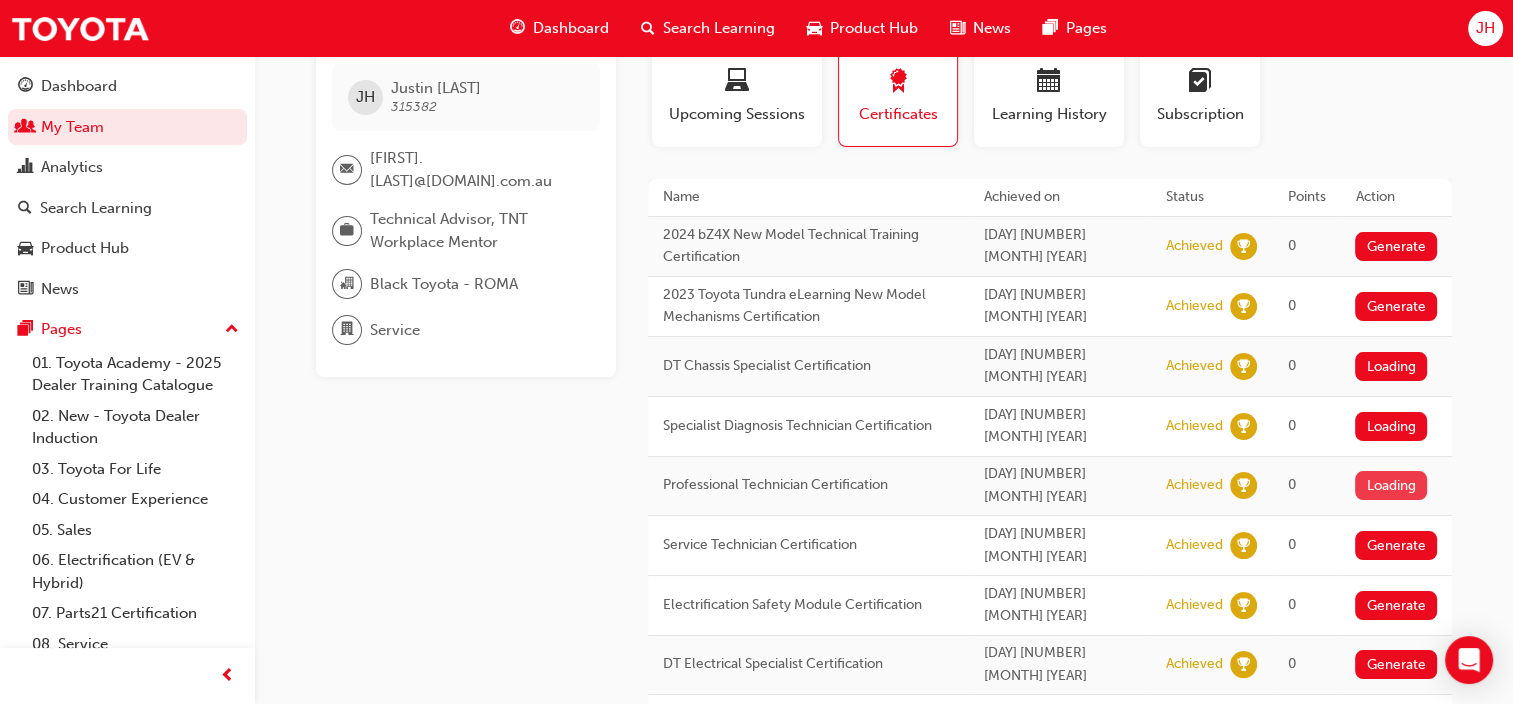 scroll, scrollTop: 200, scrollLeft: 0, axis: vertical 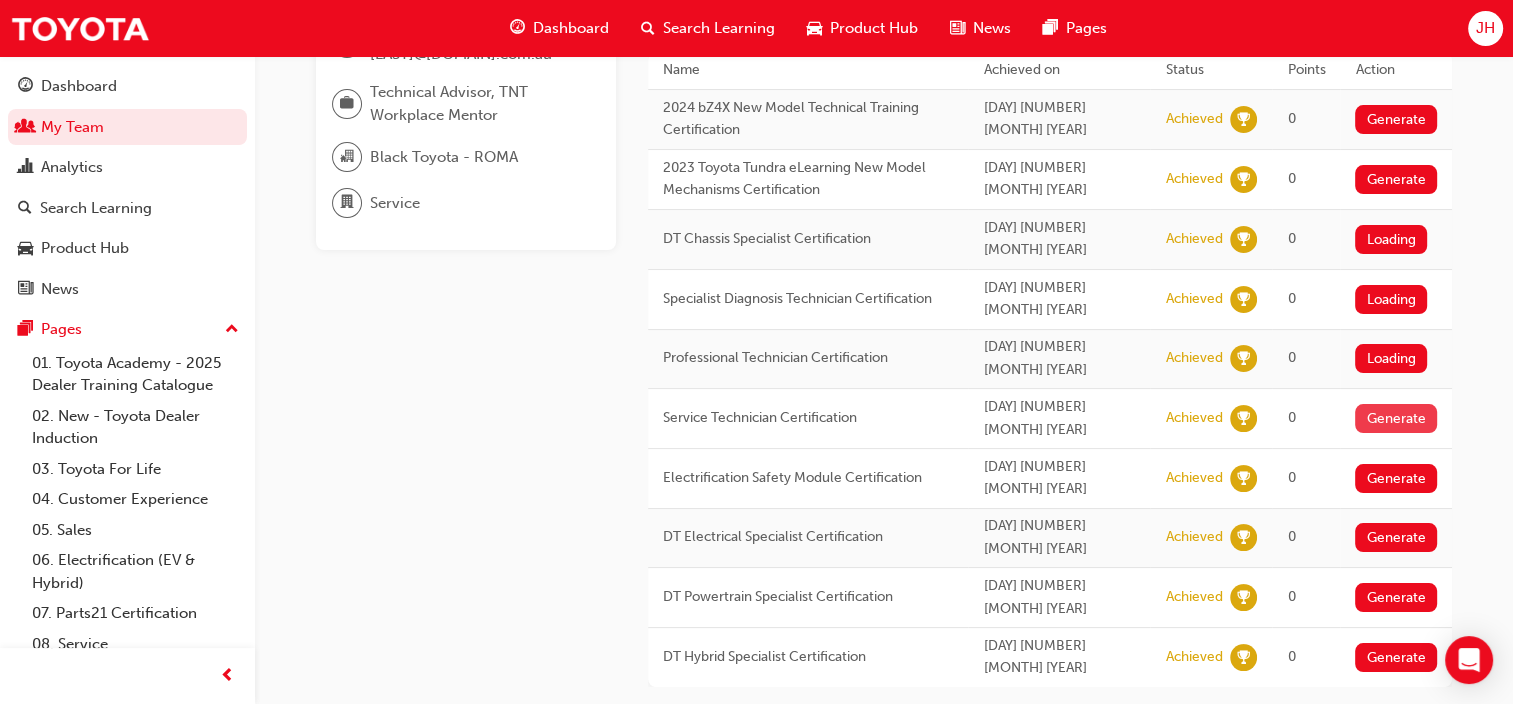 click on "Generate" at bounding box center [1396, 418] 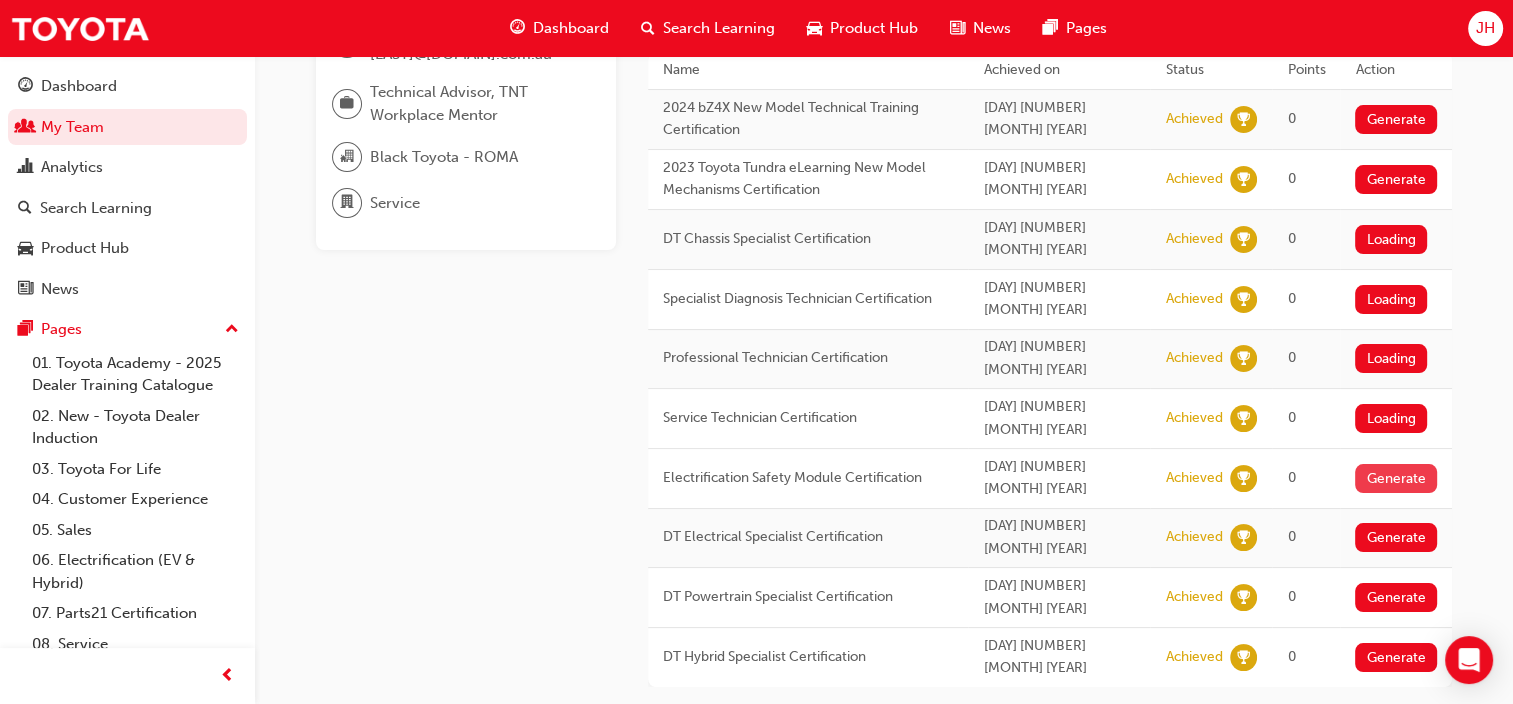 click on "Generate" at bounding box center (1396, 478) 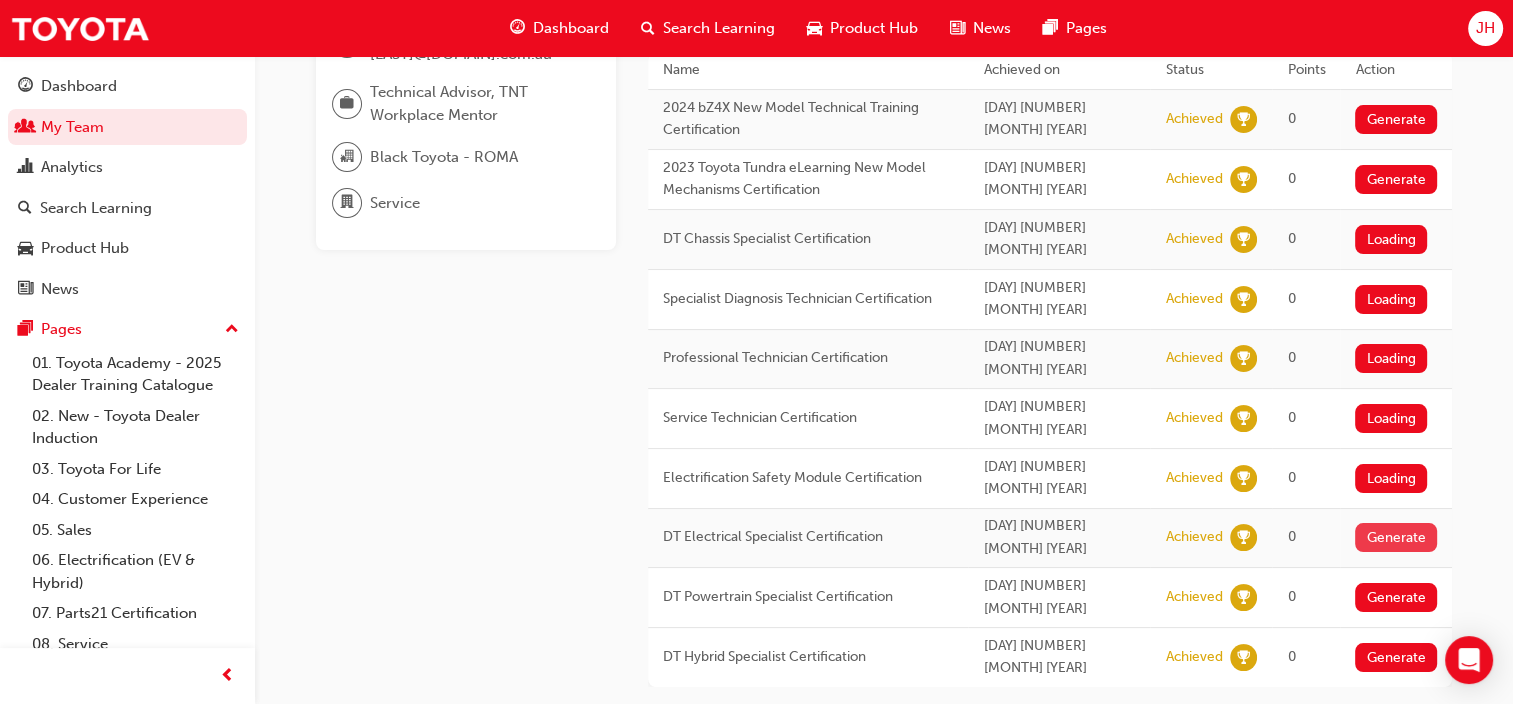 click on "Generate" at bounding box center (1396, 537) 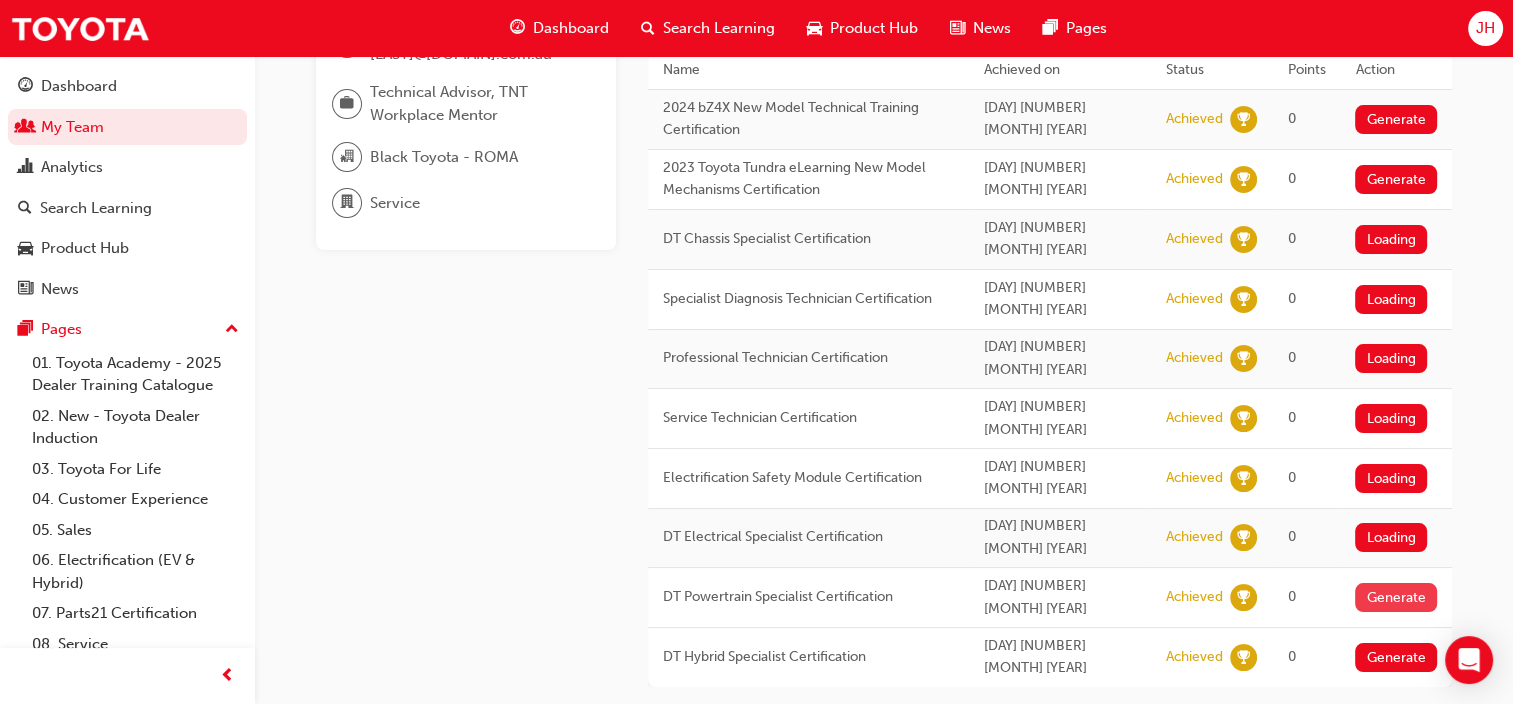 click on "Generate" at bounding box center [1396, 597] 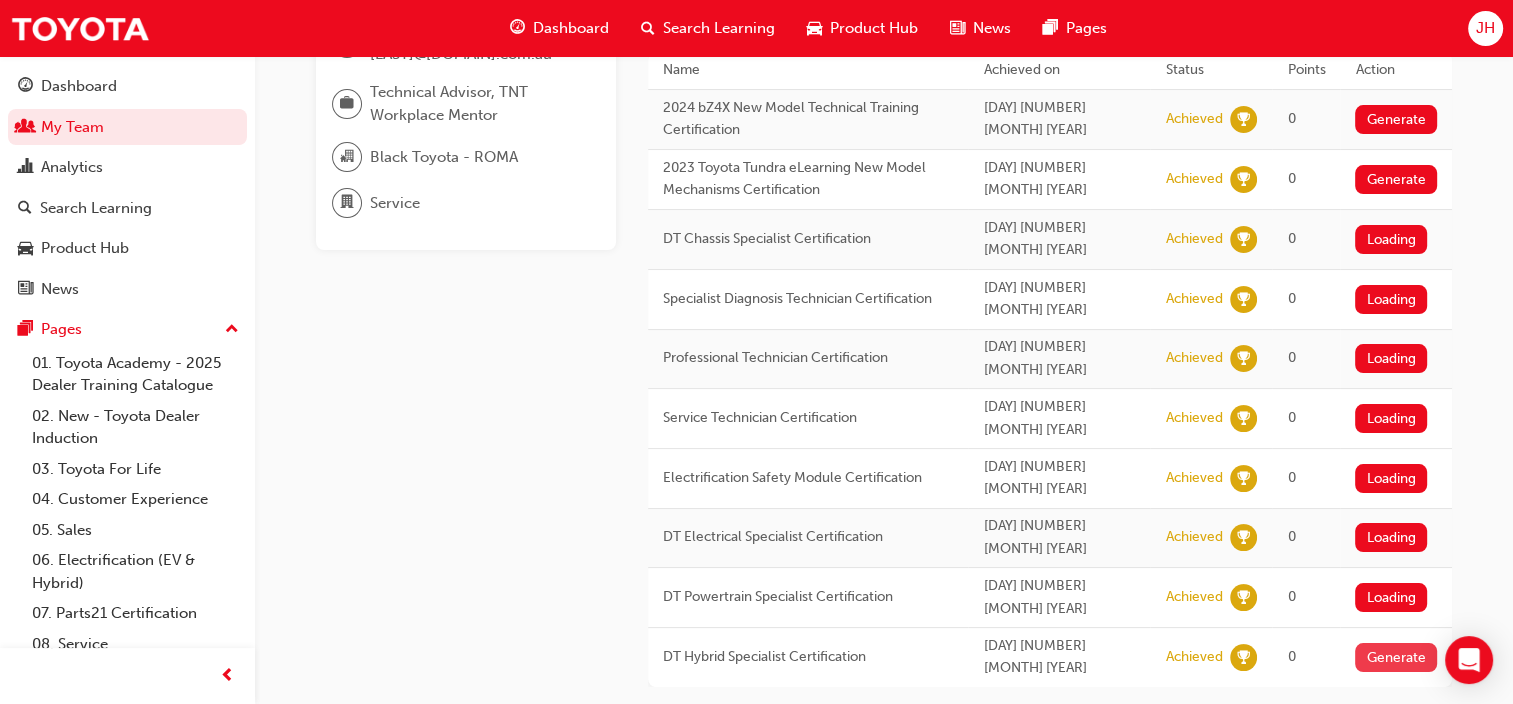 click on "Generate" at bounding box center (1396, 657) 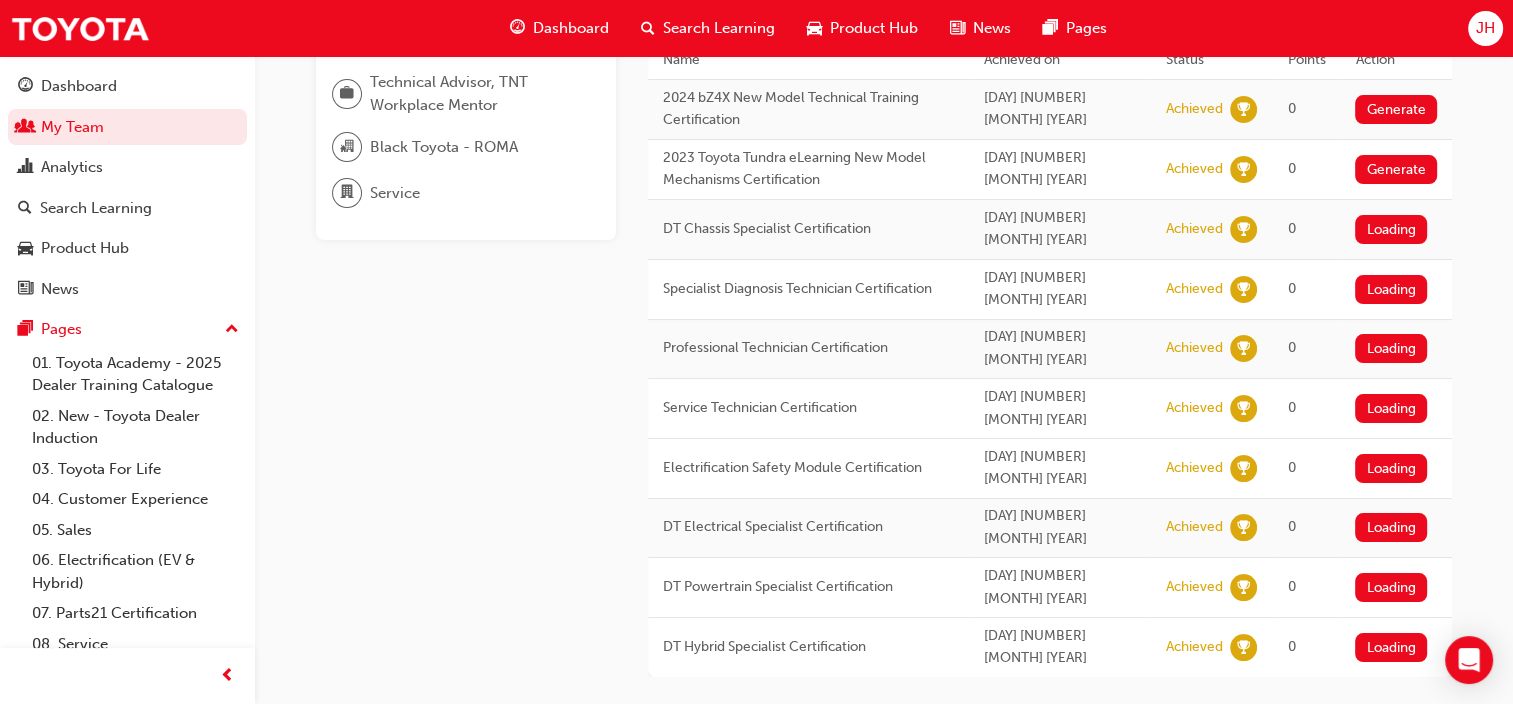 scroll, scrollTop: 213, scrollLeft: 0, axis: vertical 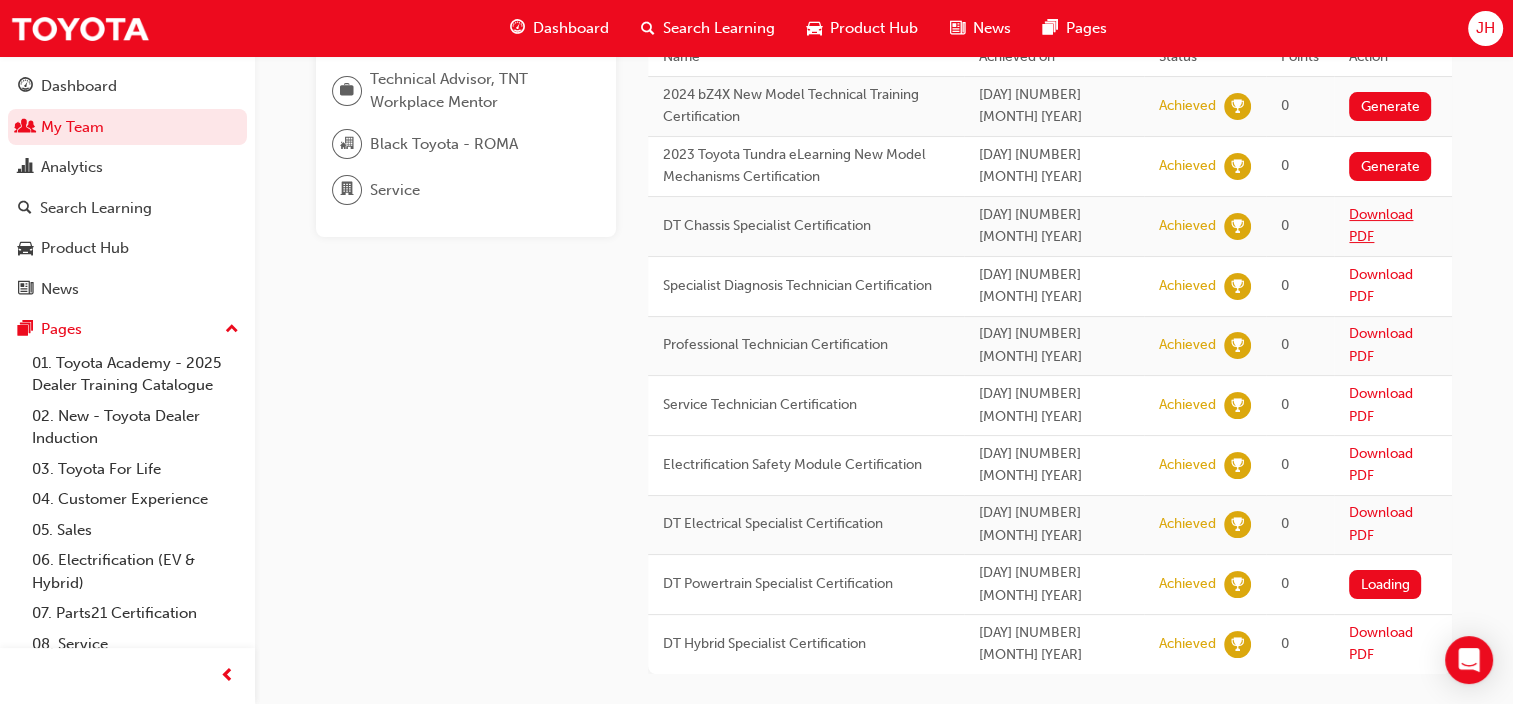 click on "Download PDF" at bounding box center [1381, 226] 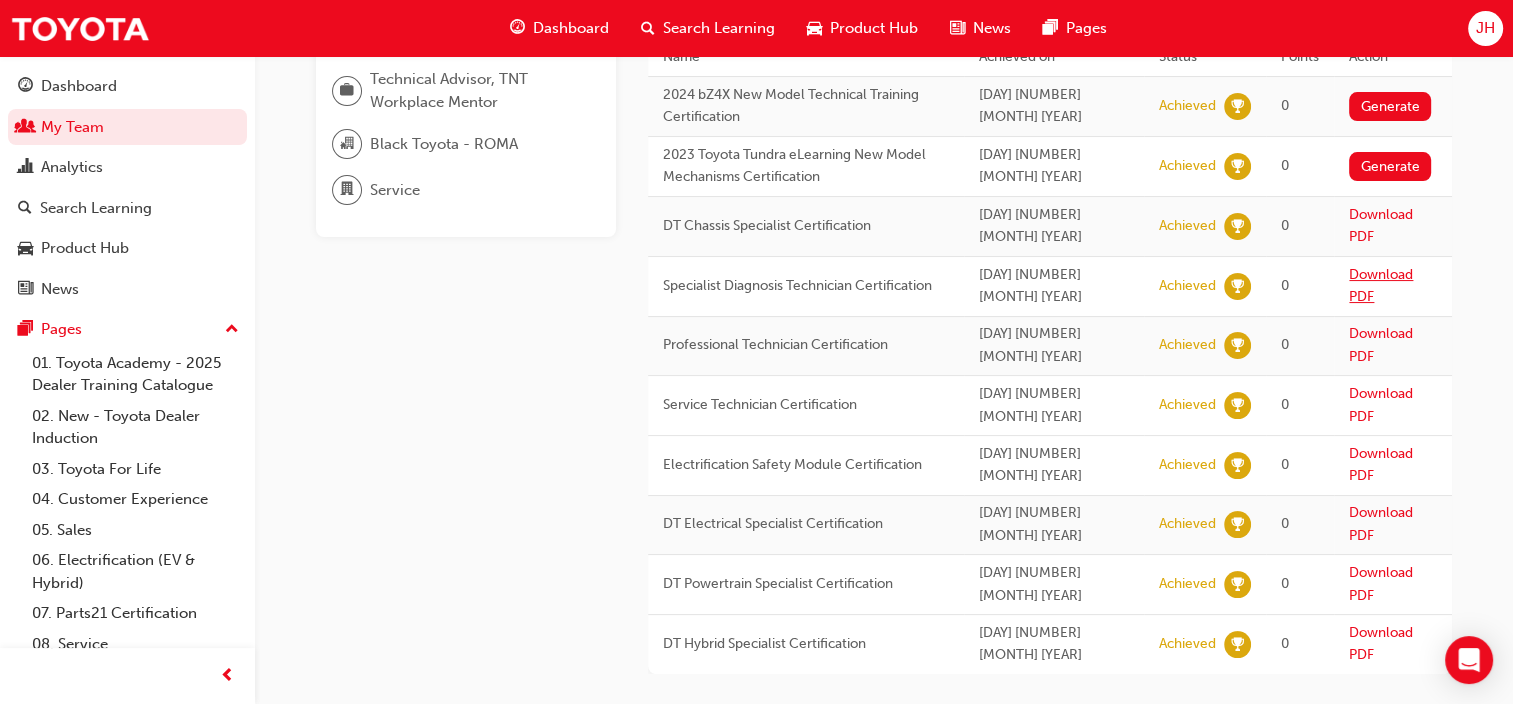 click on "Download PDF" at bounding box center (1381, 286) 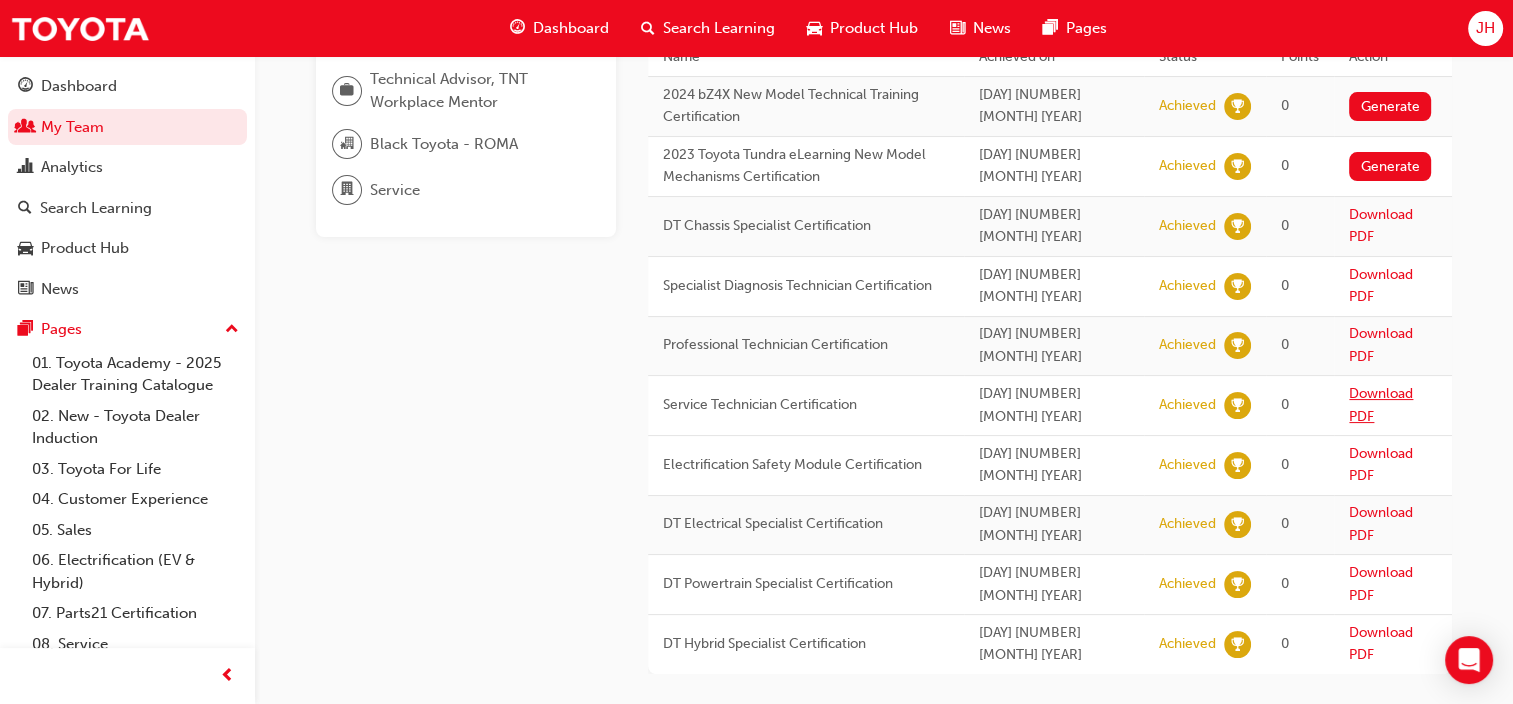 click on "Download PDF" at bounding box center [1381, 405] 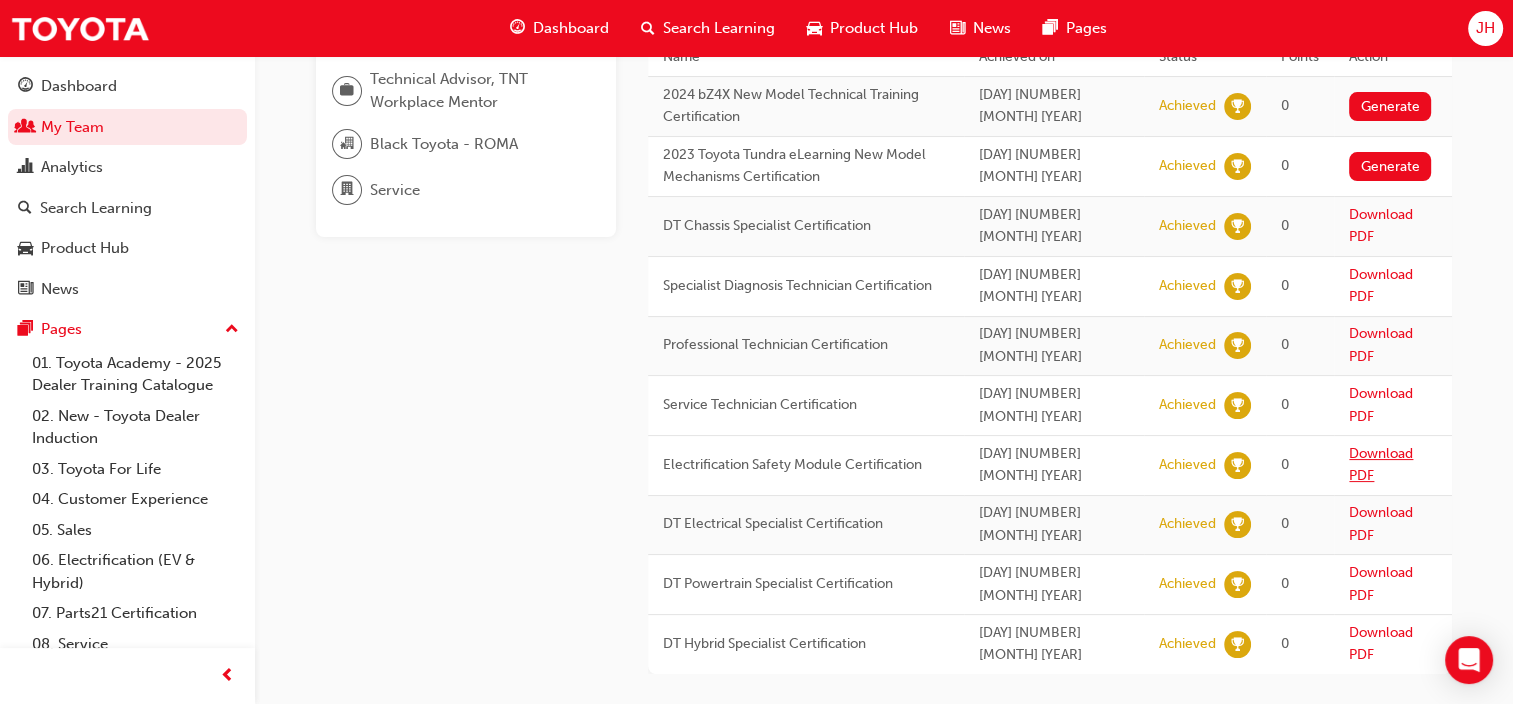 click on "Download PDF" at bounding box center [1381, 465] 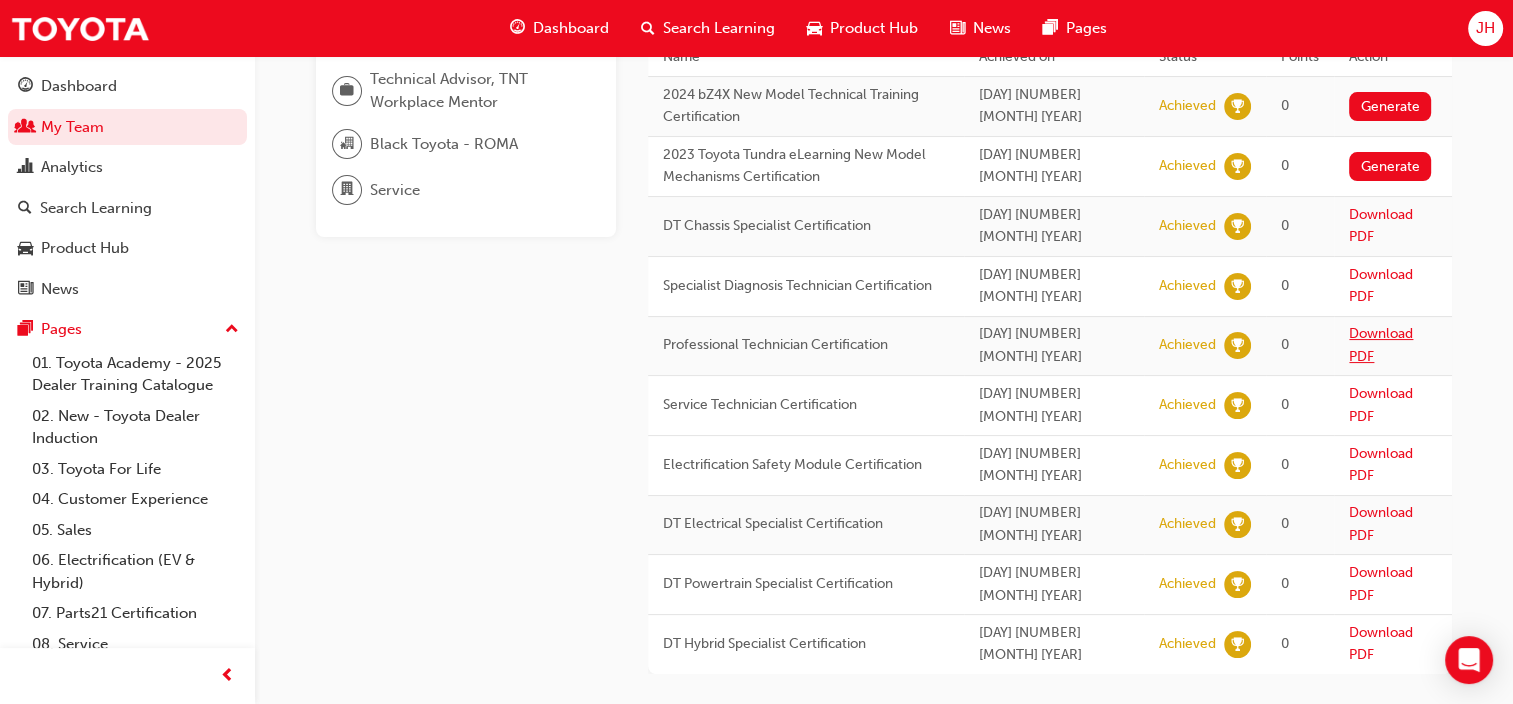 click on "Download PDF" at bounding box center (1381, 345) 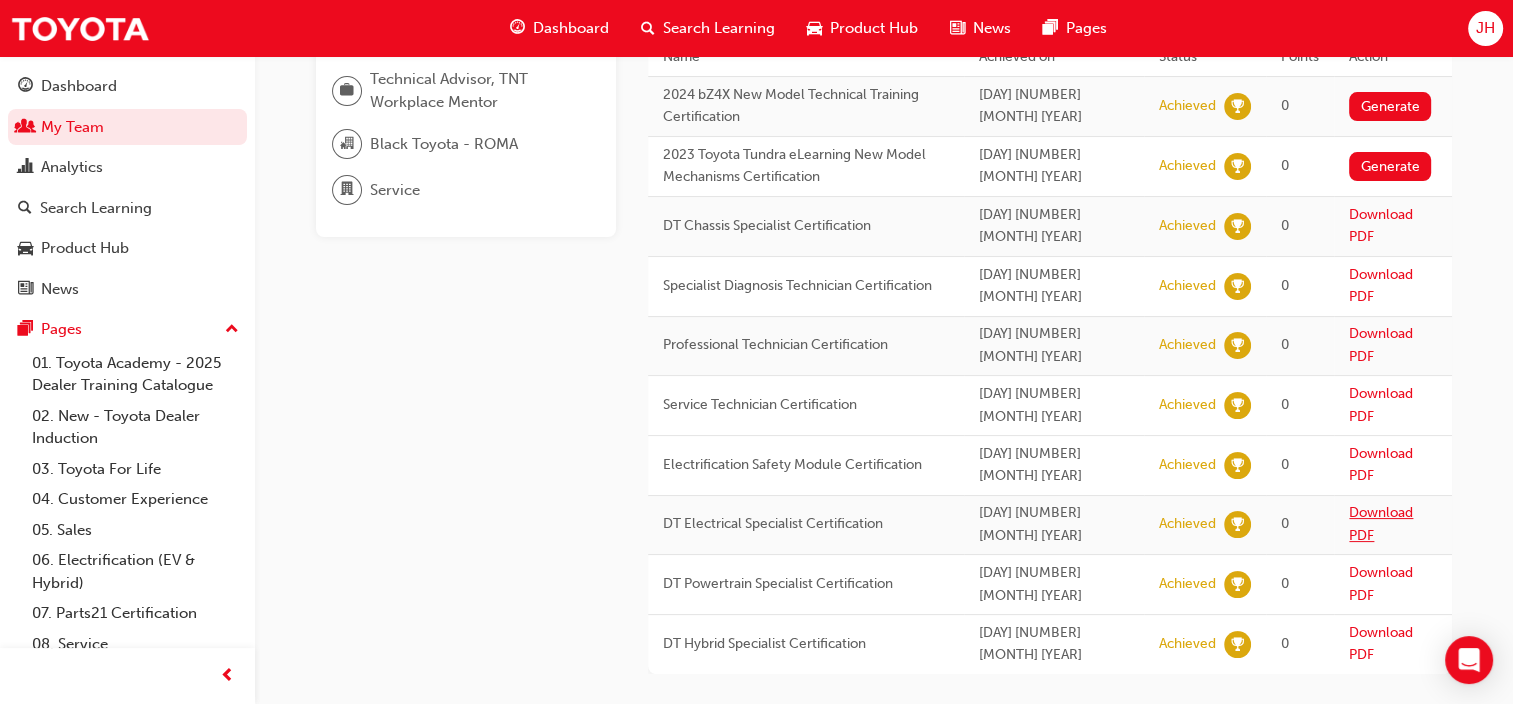 click on "Download PDF" at bounding box center (1381, 524) 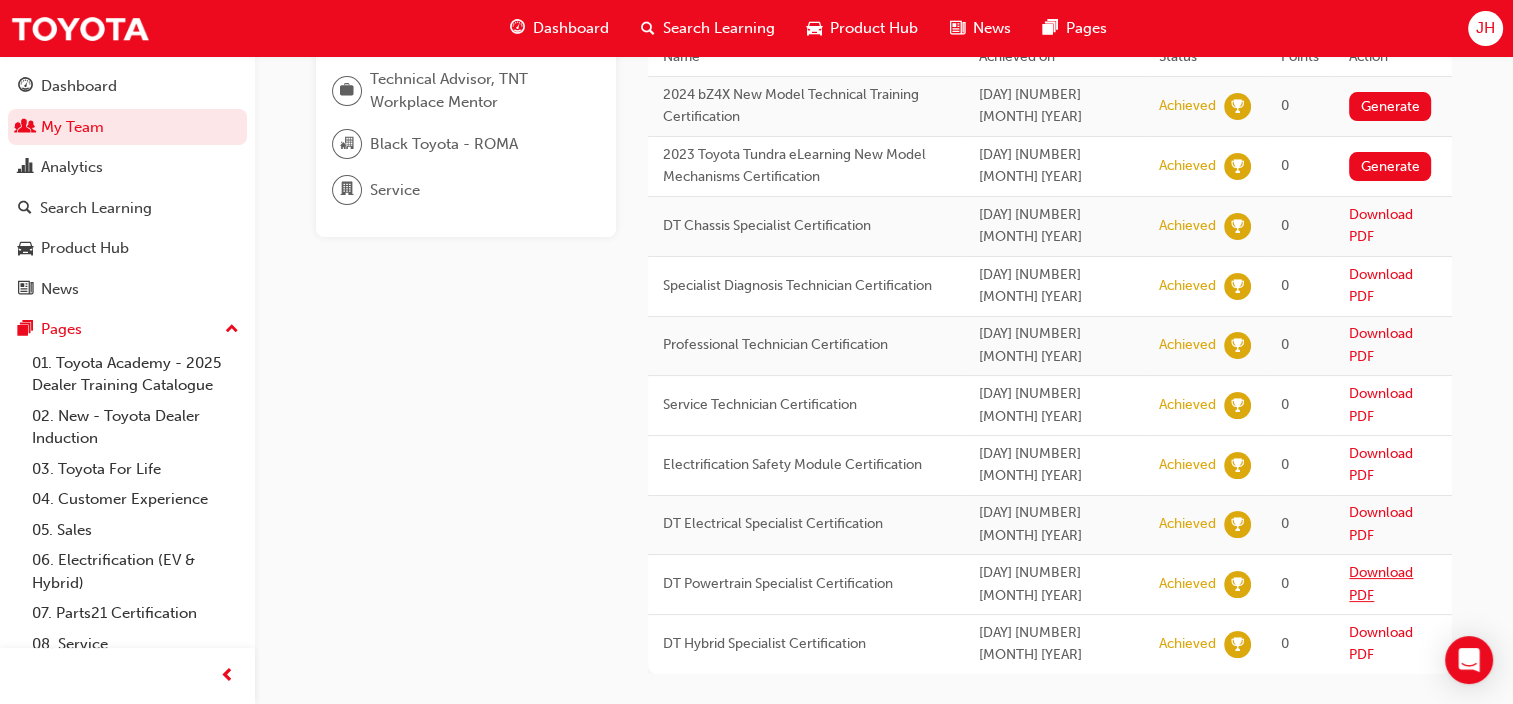click on "Download PDF" at bounding box center (1381, 584) 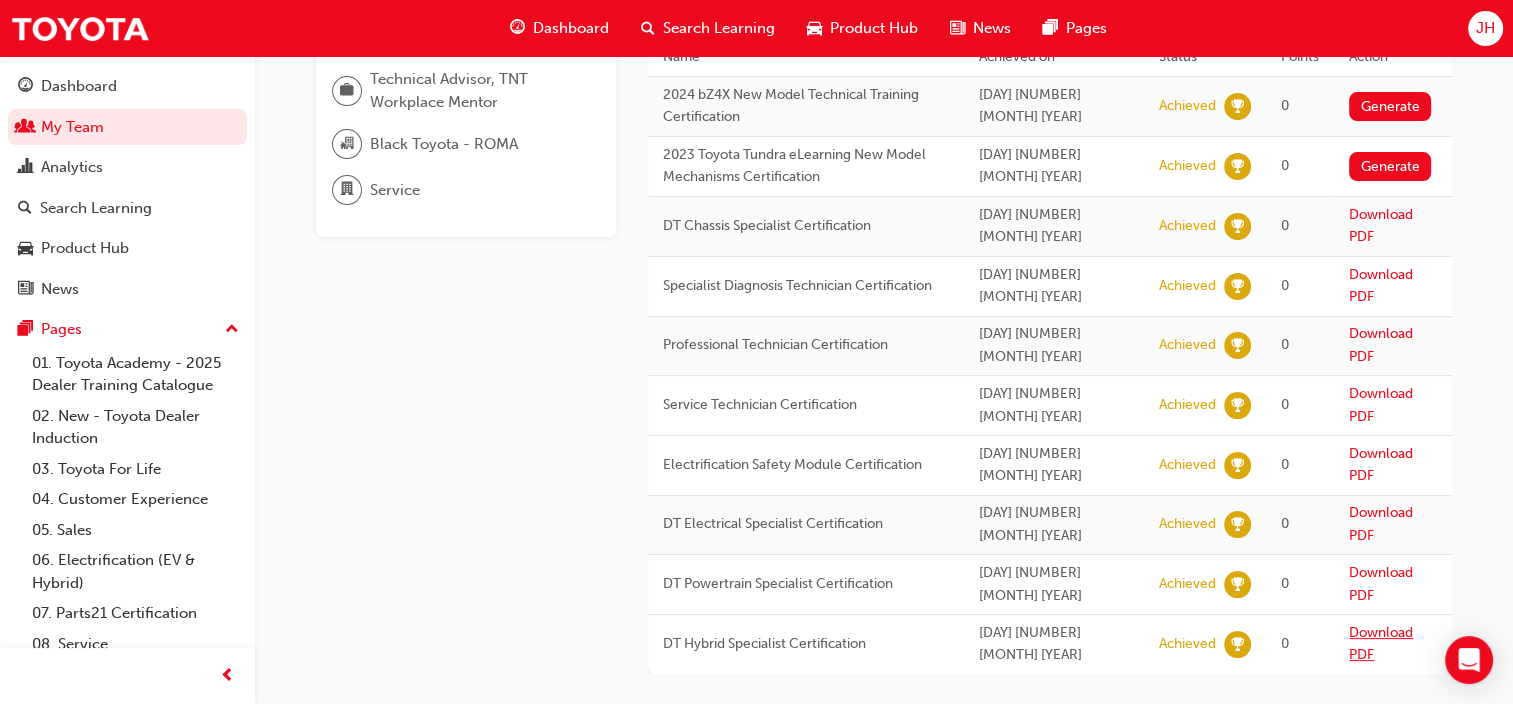 click on "Download PDF" at bounding box center [1381, 644] 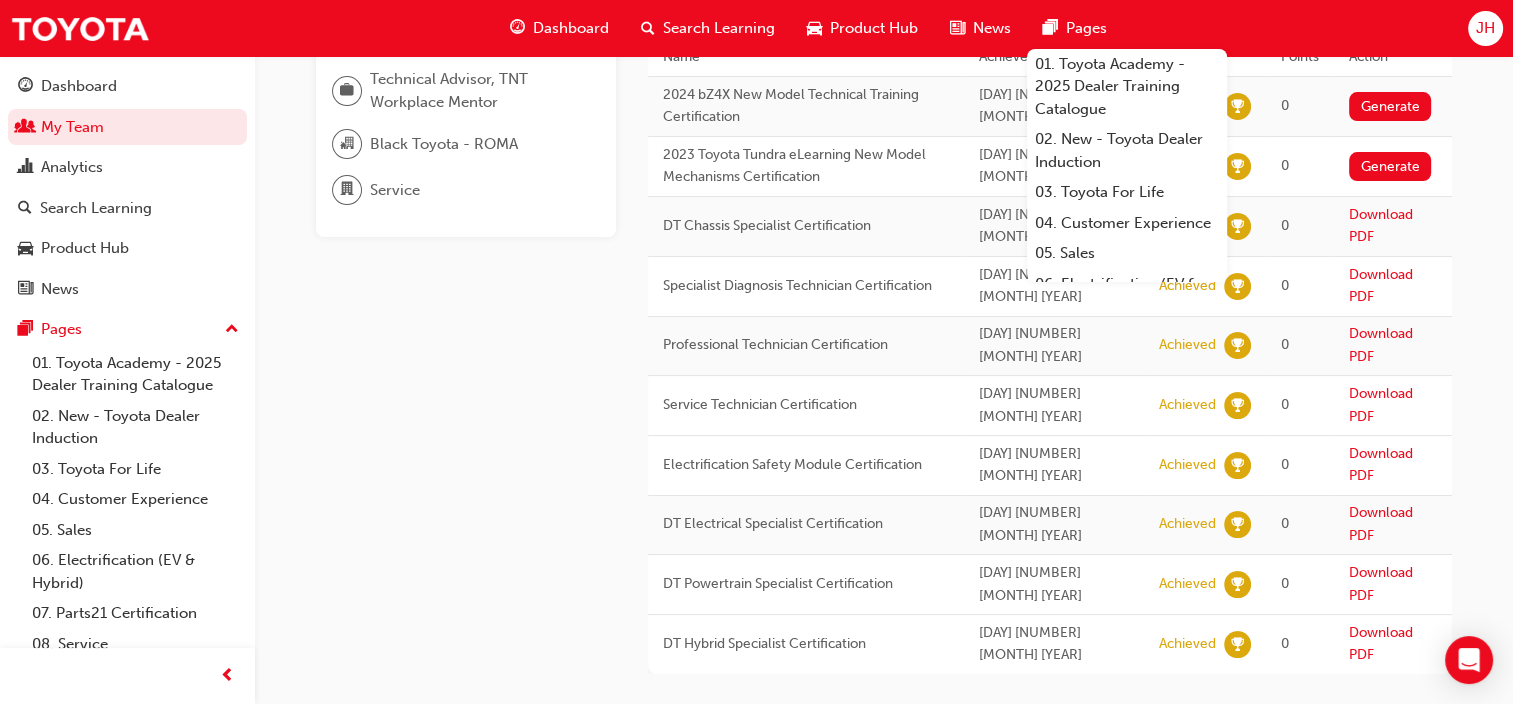 click on "JH" at bounding box center [1485, 28] 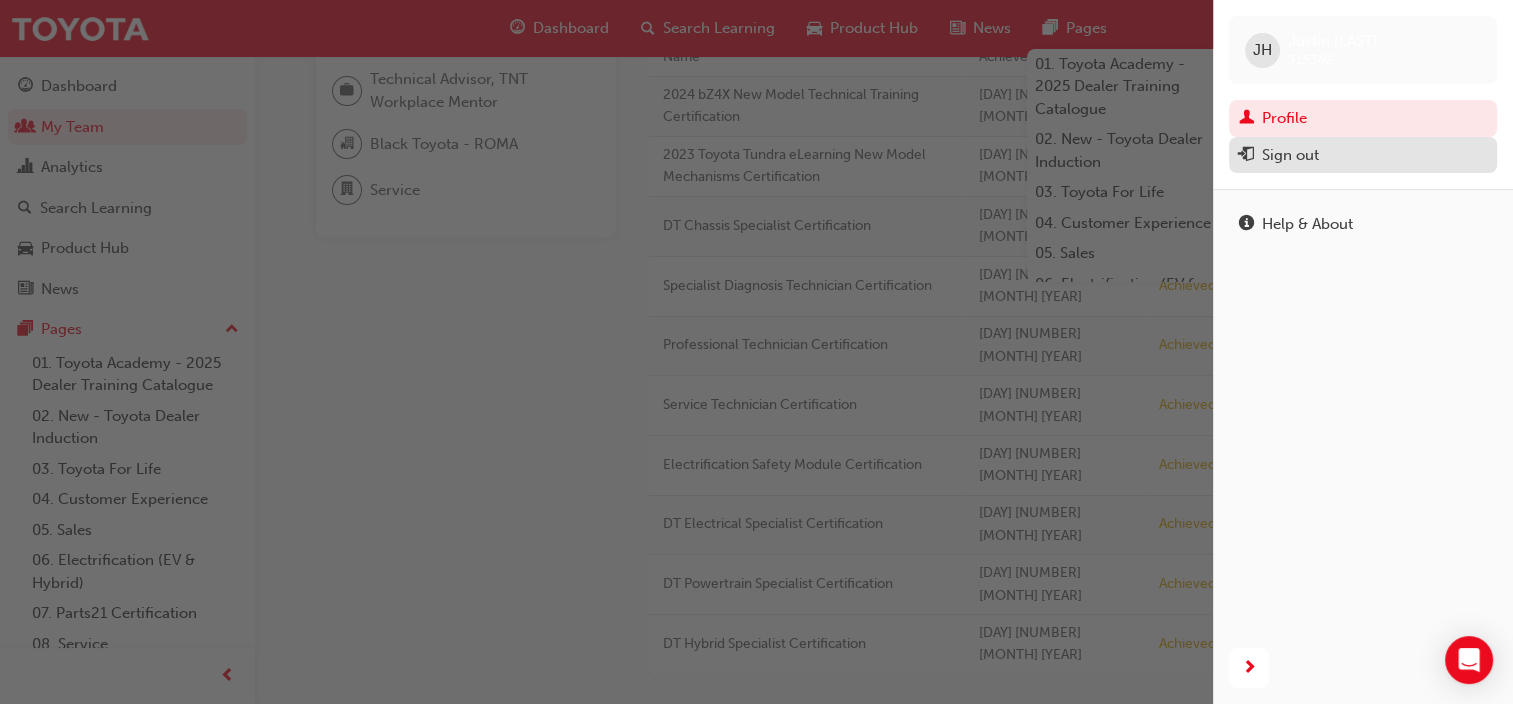click on "Sign out" at bounding box center [1363, 155] 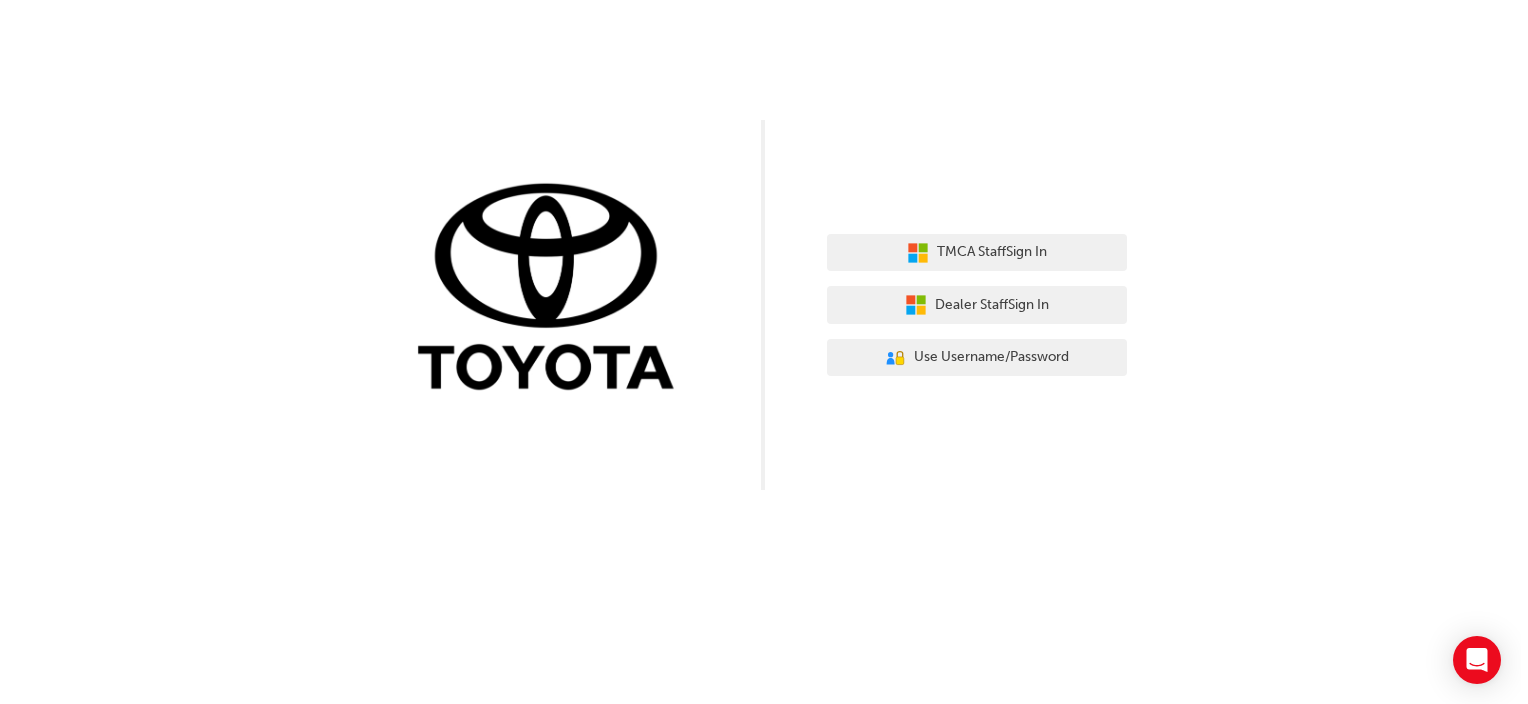 scroll, scrollTop: 0, scrollLeft: 0, axis: both 